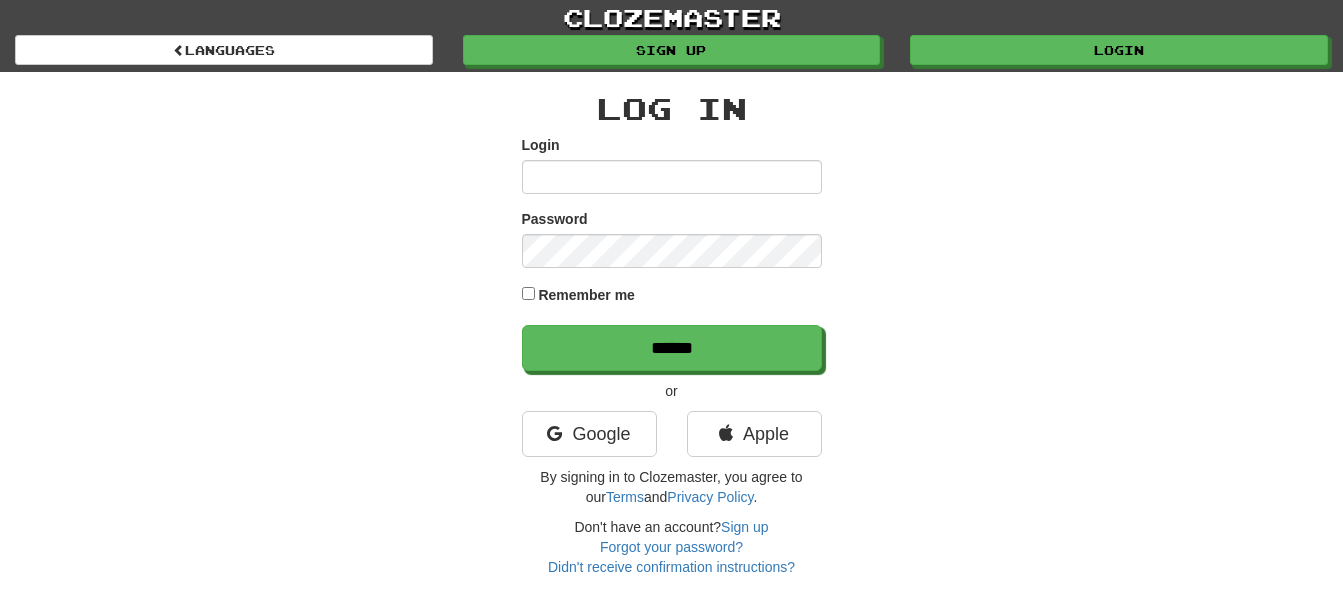 scroll, scrollTop: 0, scrollLeft: 0, axis: both 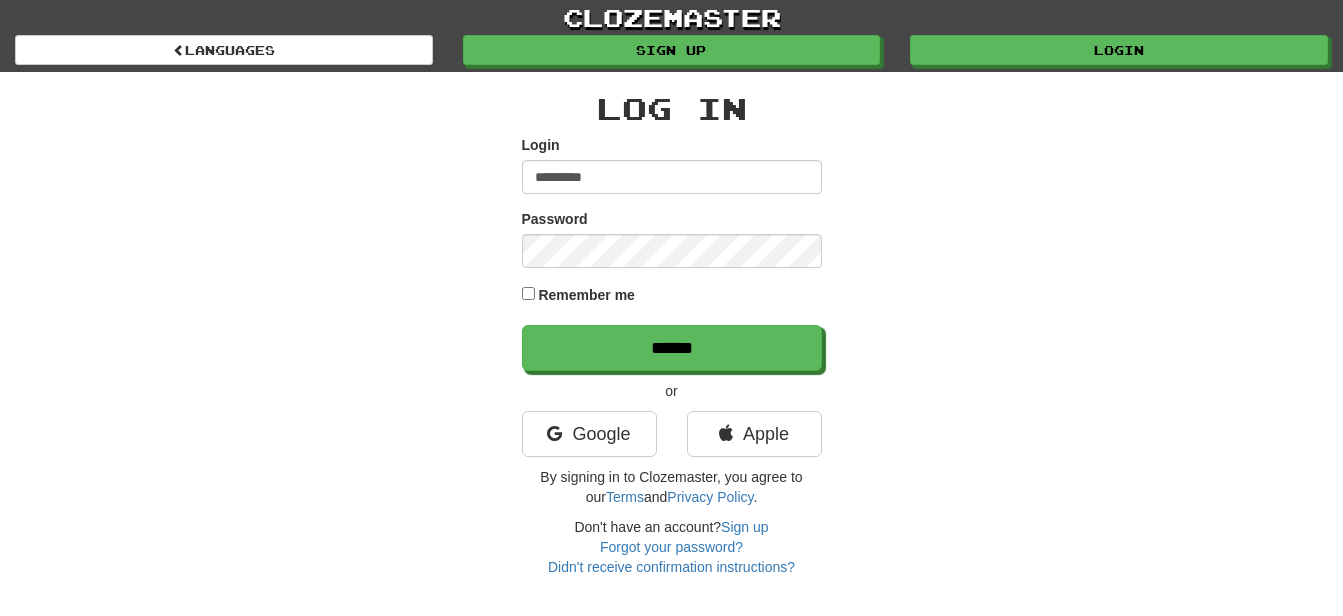 type on "*********" 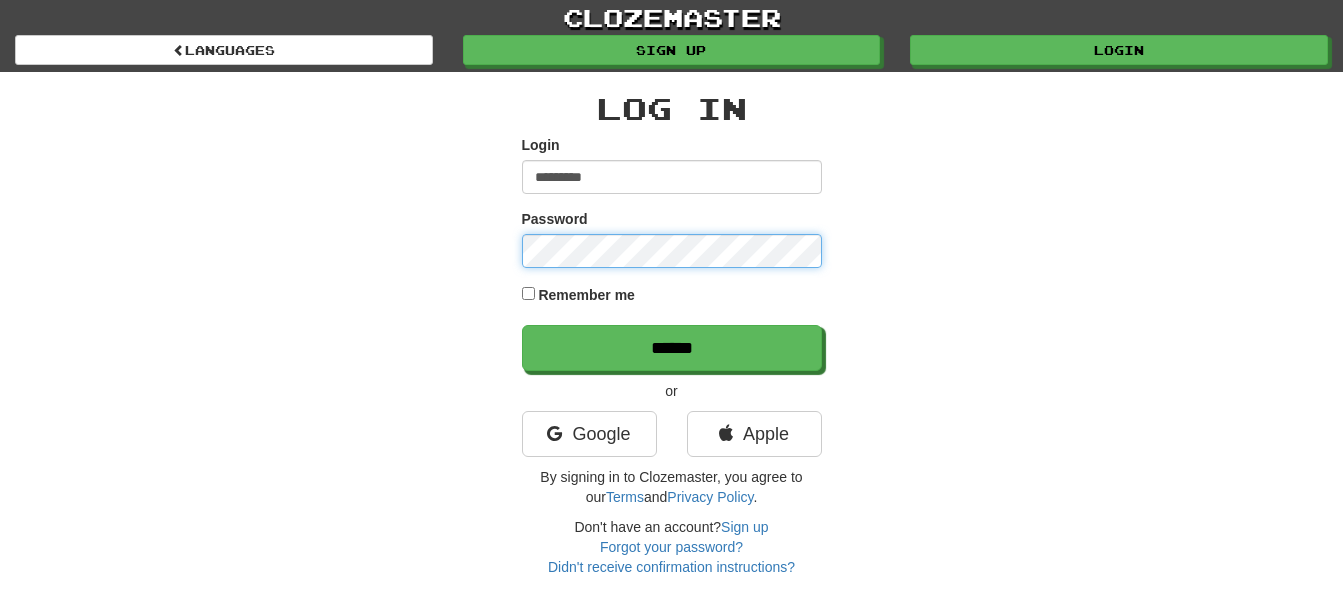 click on "******" at bounding box center (672, 348) 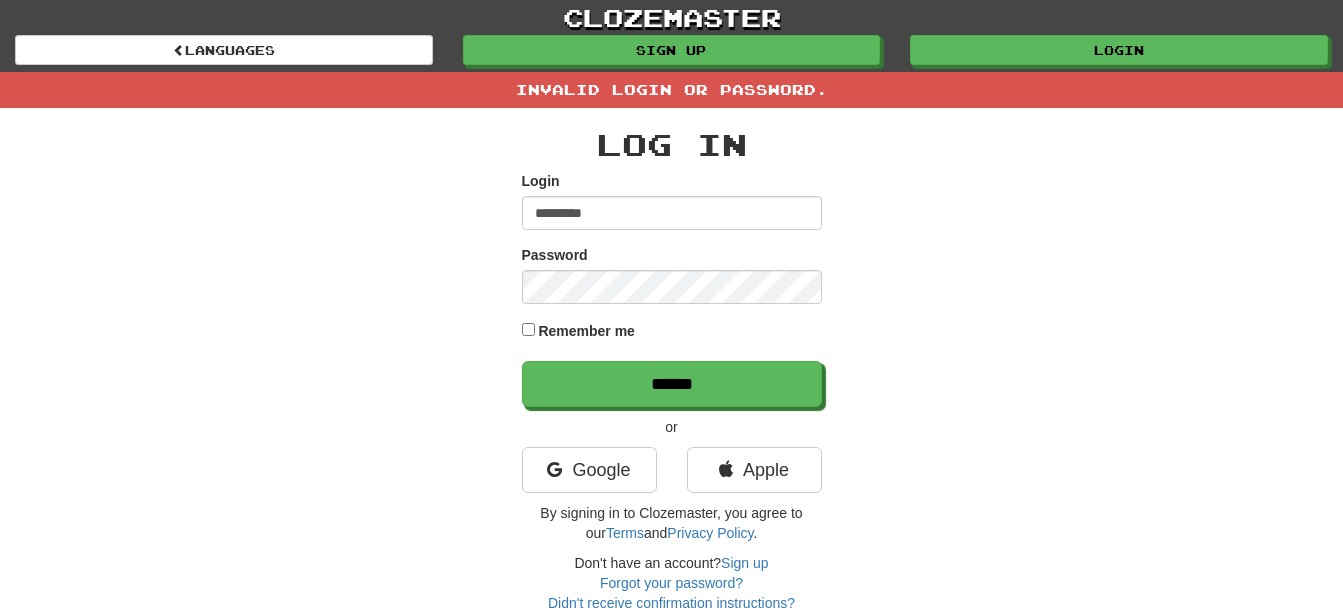scroll, scrollTop: 0, scrollLeft: 0, axis: both 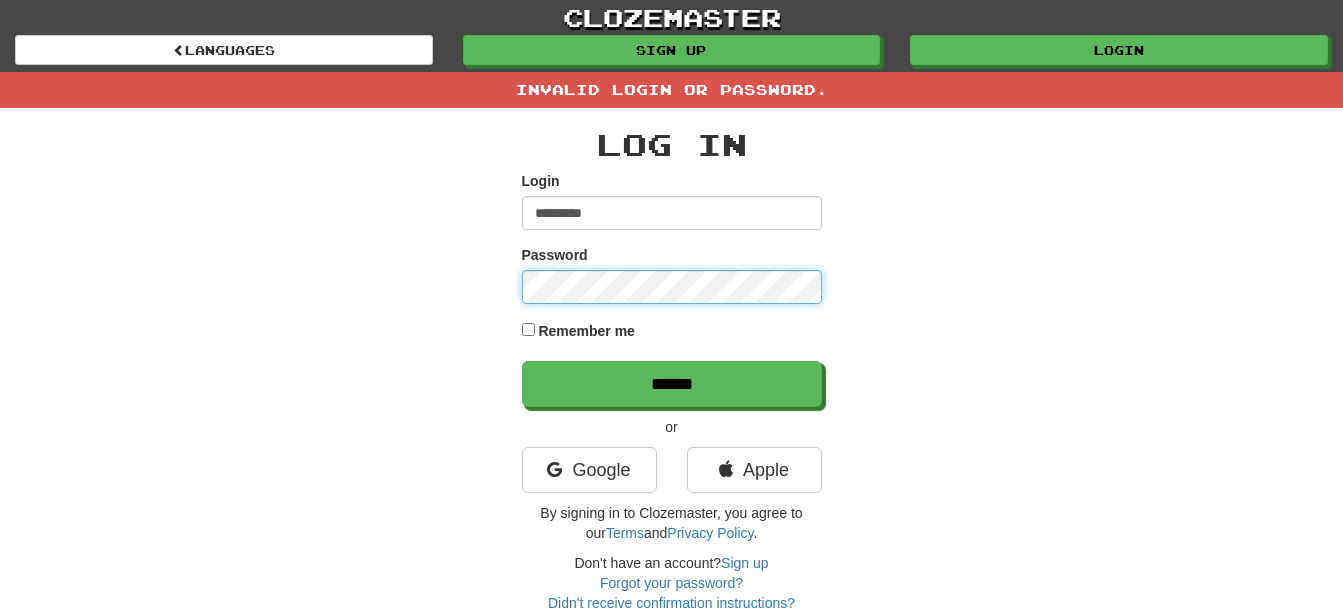 click on "******" at bounding box center [672, 384] 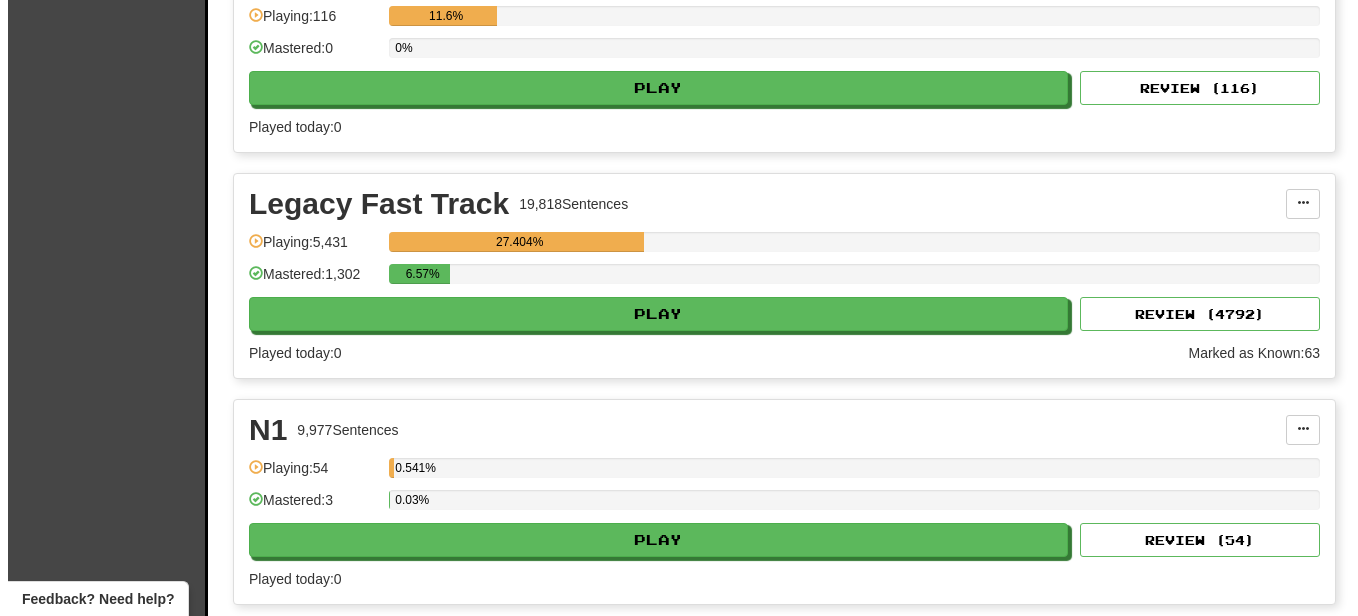 scroll, scrollTop: 1200, scrollLeft: 0, axis: vertical 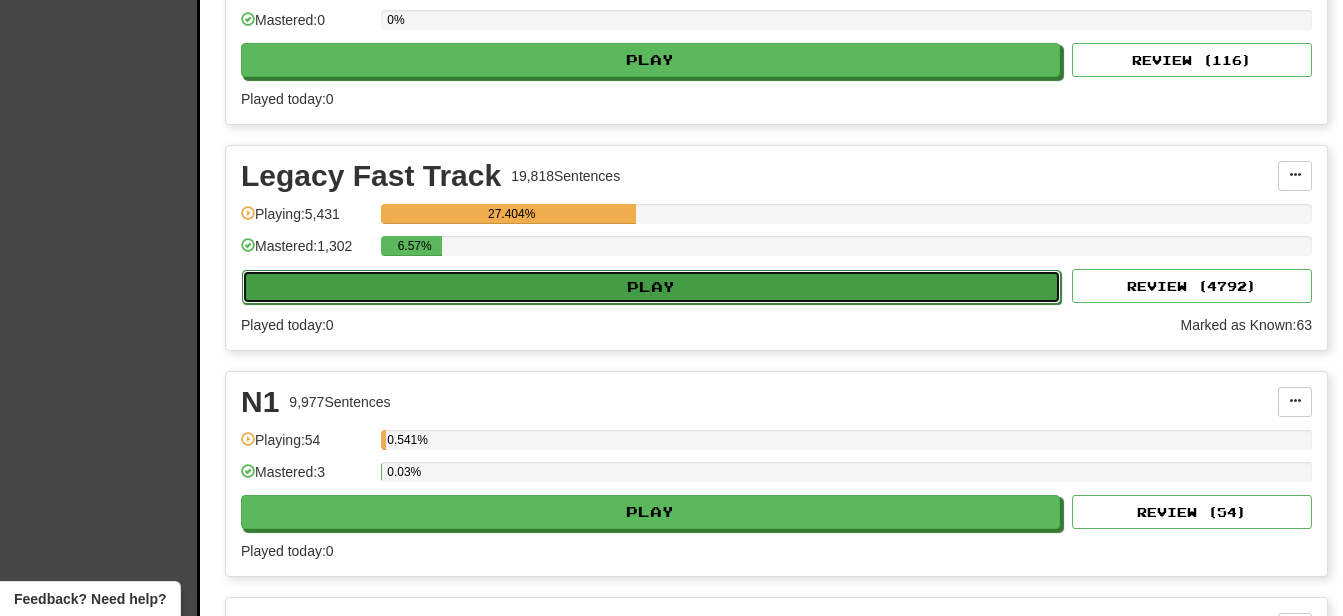 click on "Play" at bounding box center [651, 287] 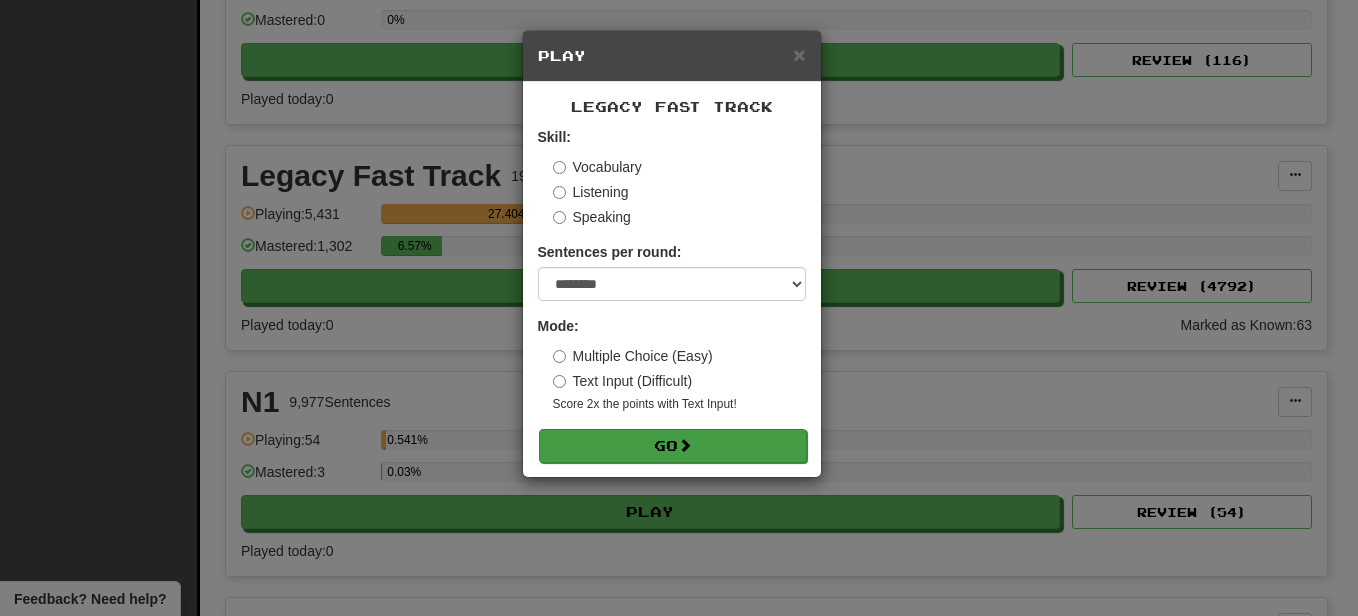 click on "Skill: Vocabulary Listening Speaking Sentences per round: * ** ** ** ** ** *** ******** Mode: Multiple Choice (Easy) Text Input (Difficult) Score 2x the points with Text Input ! Go" at bounding box center [672, 294] 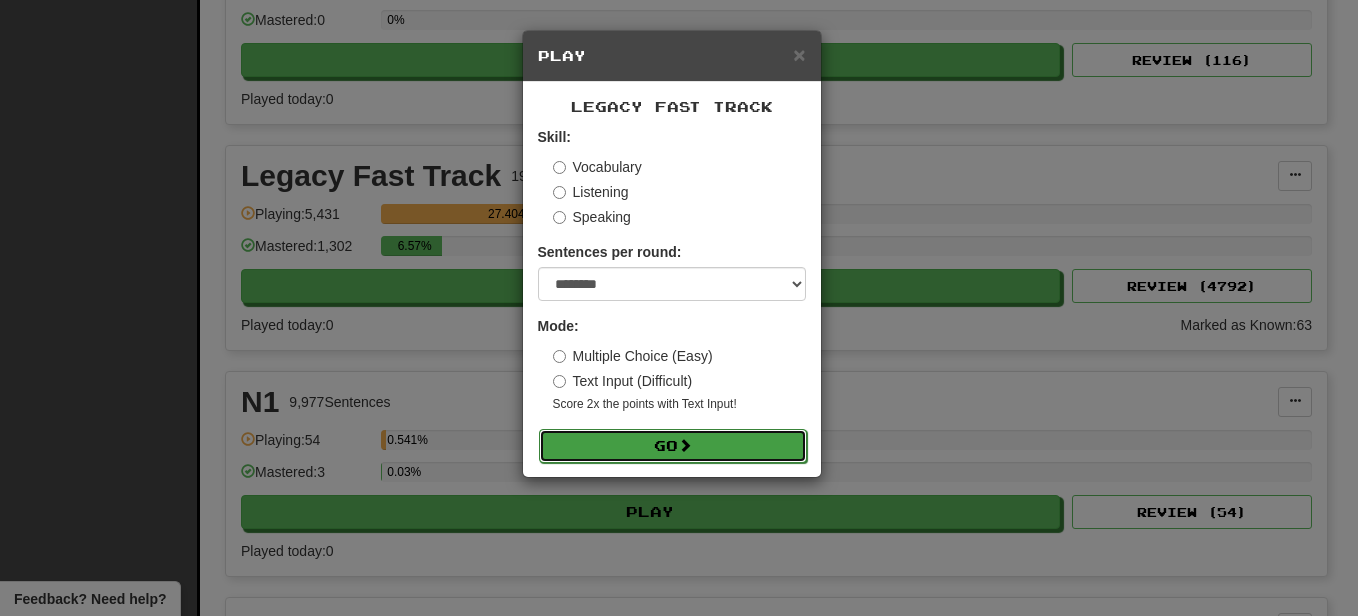 click on "Go" at bounding box center [673, 446] 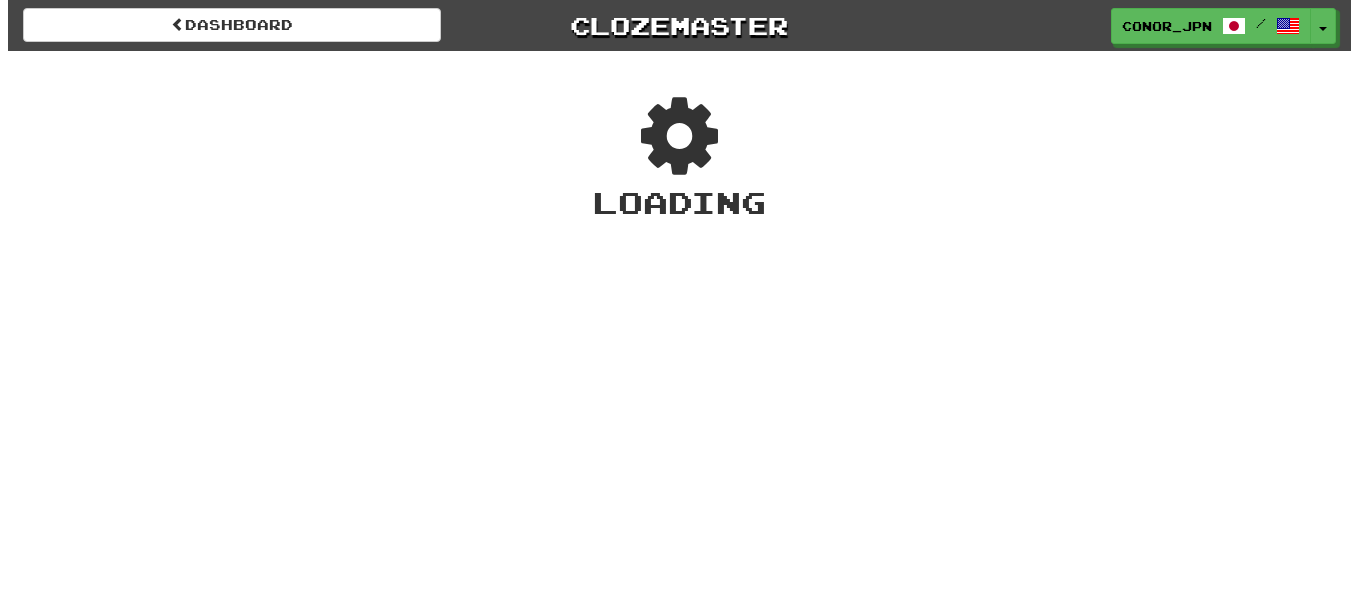 scroll, scrollTop: 0, scrollLeft: 0, axis: both 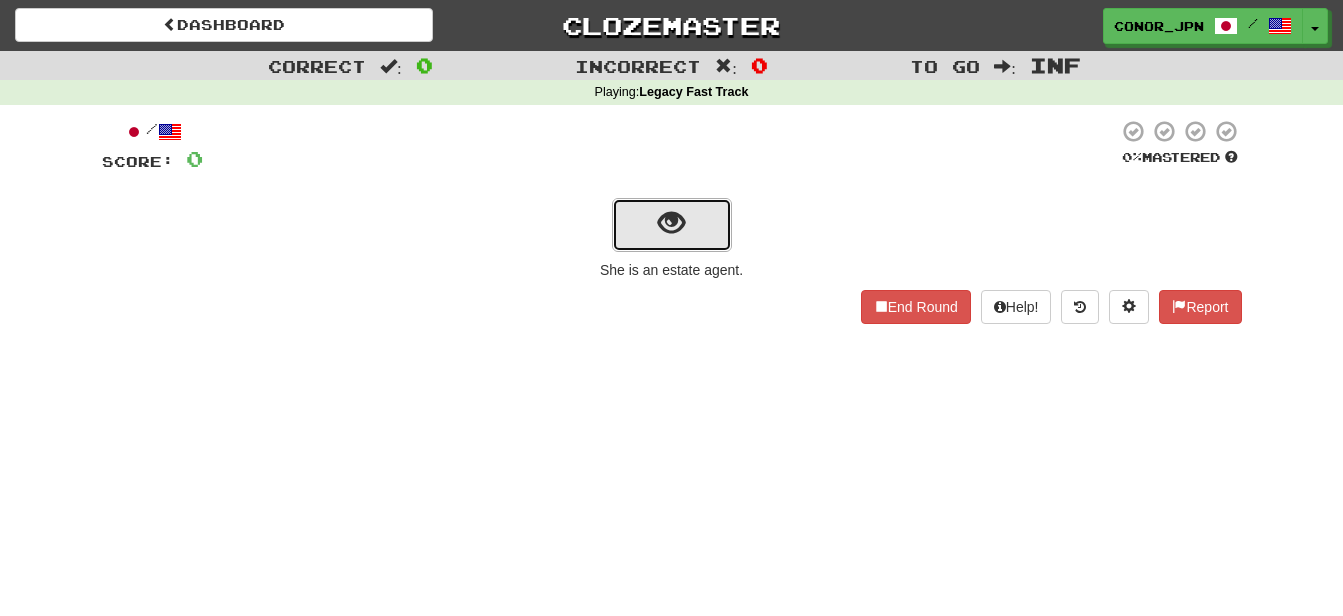 click at bounding box center (672, 225) 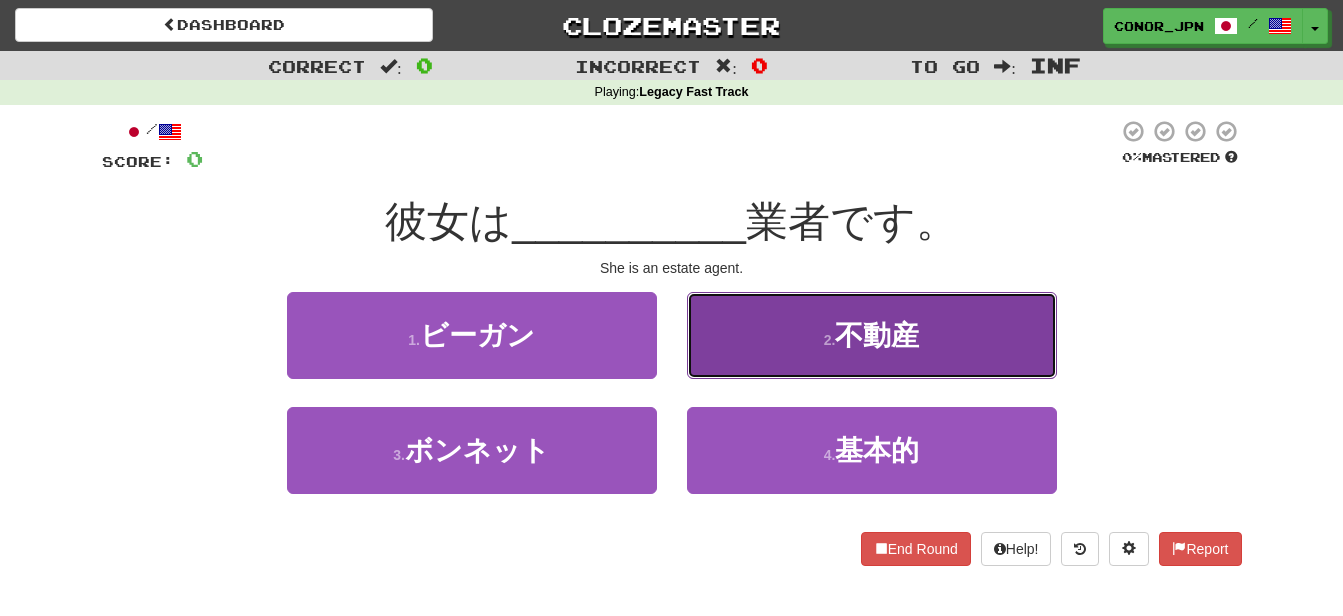 click on "2 .  不動産" at bounding box center (872, 335) 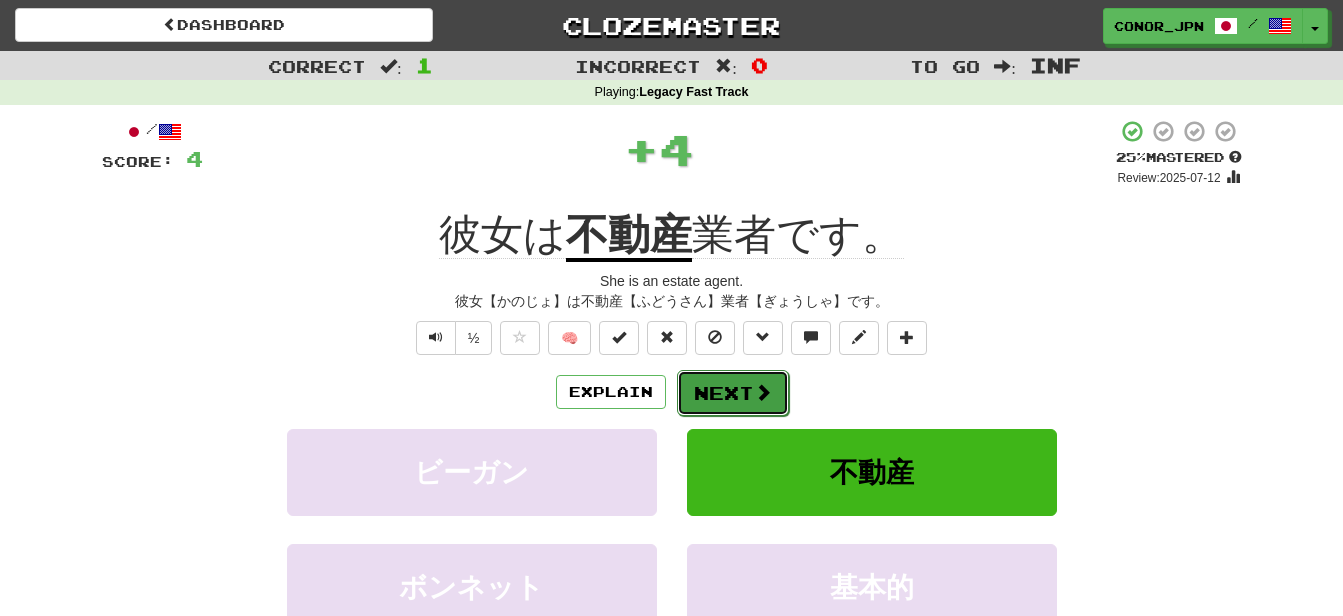 click on "Next" at bounding box center (733, 393) 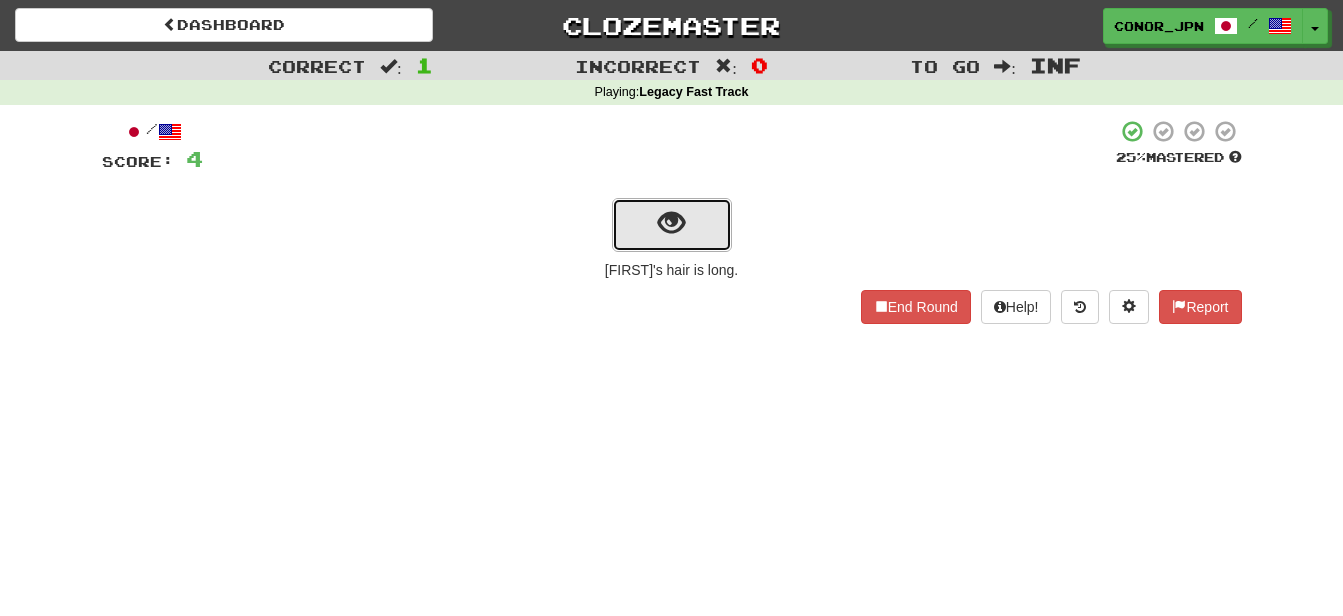 click at bounding box center [672, 225] 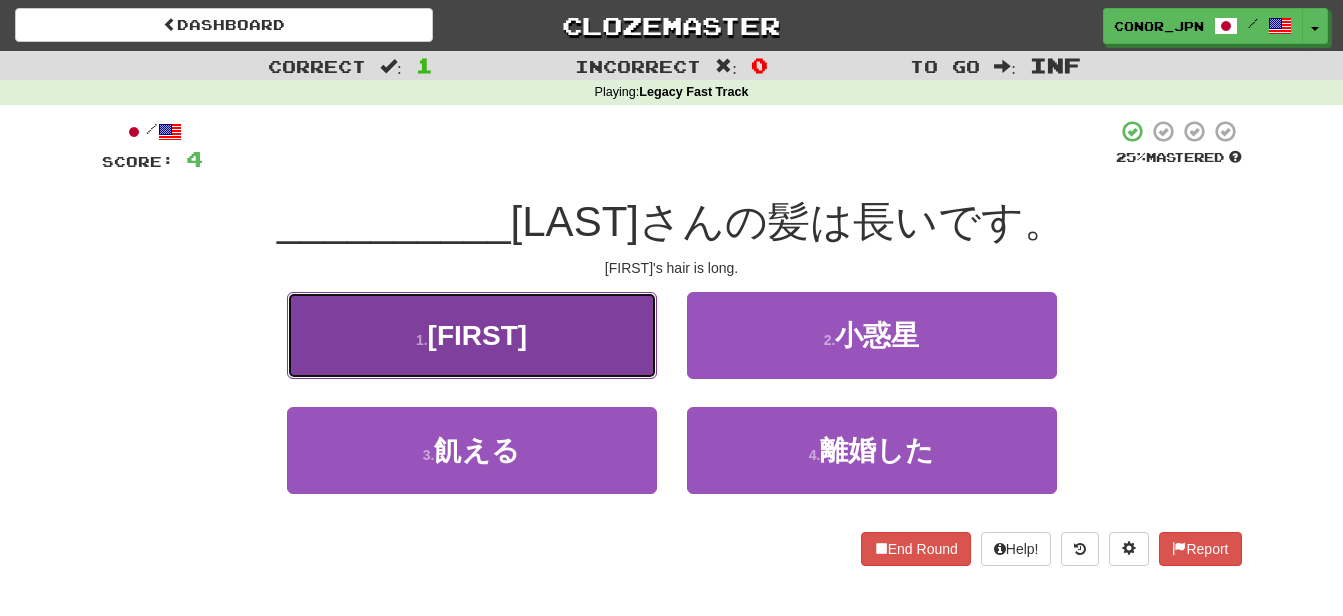 click on "1 .  [FIRST]" at bounding box center (472, 335) 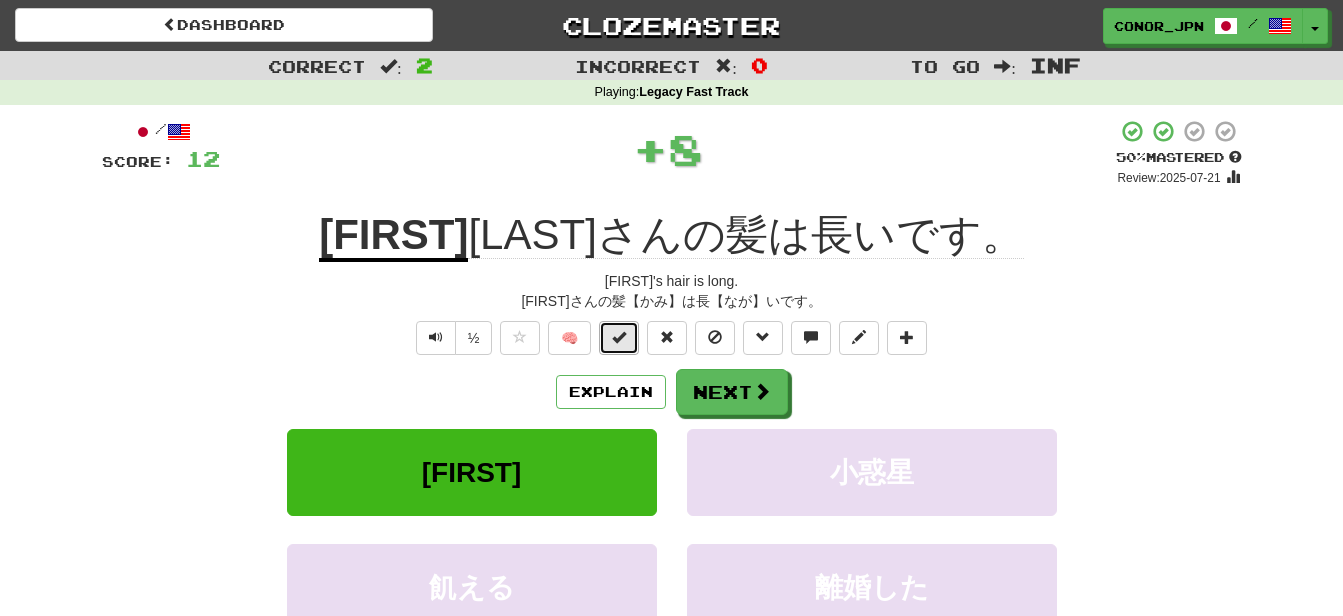 click at bounding box center [619, 337] 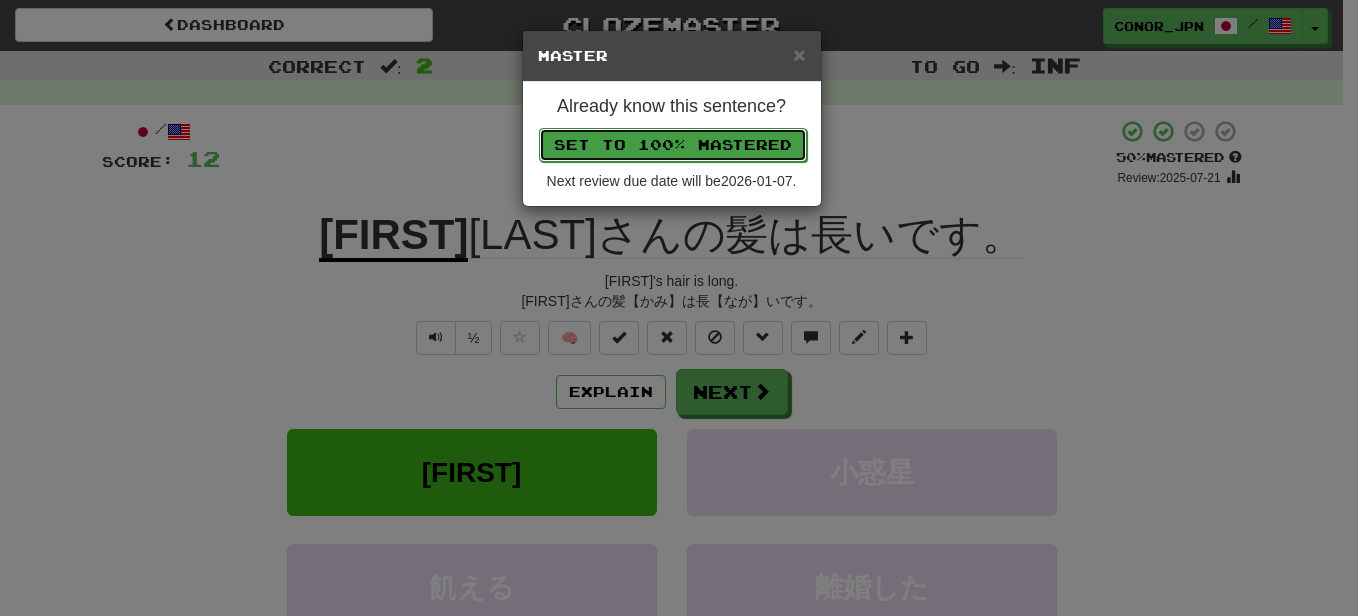click on "Set to 100% Mastered" at bounding box center (673, 145) 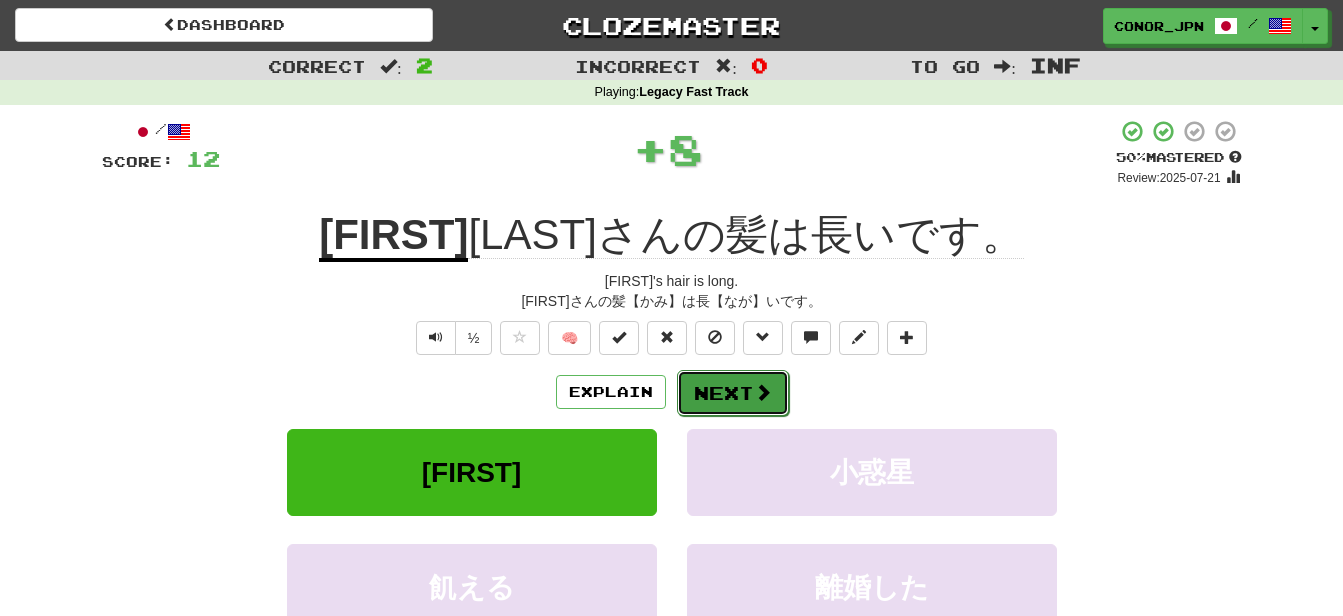 click on "Next" at bounding box center [733, 393] 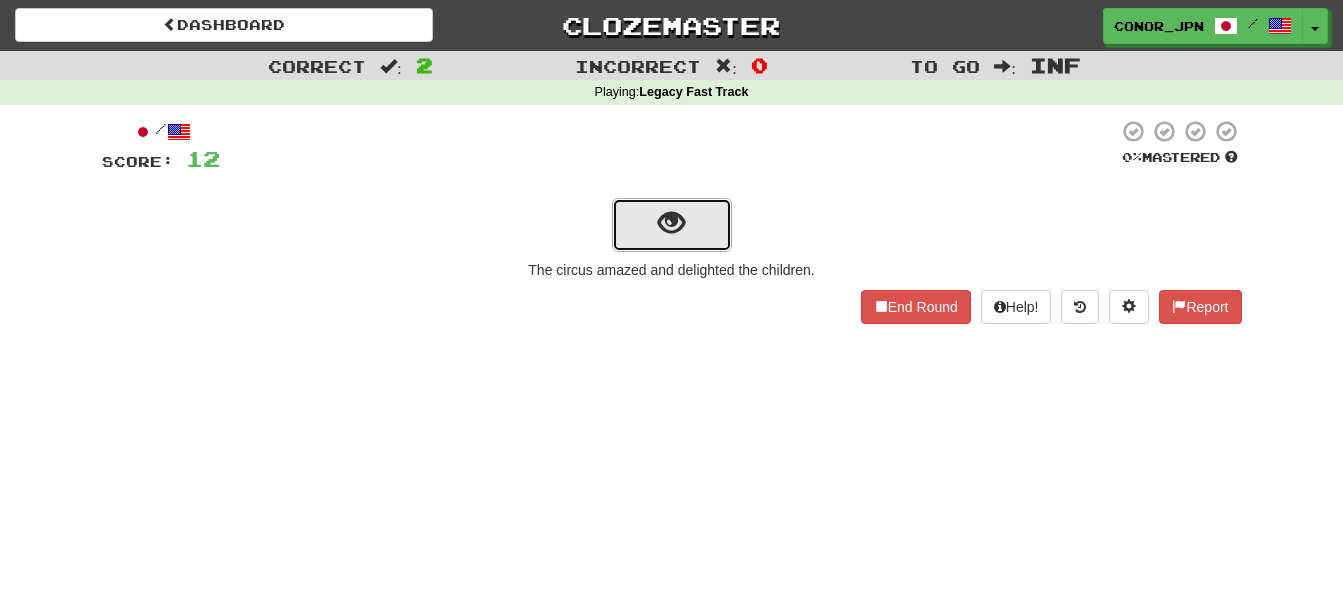 click at bounding box center (672, 225) 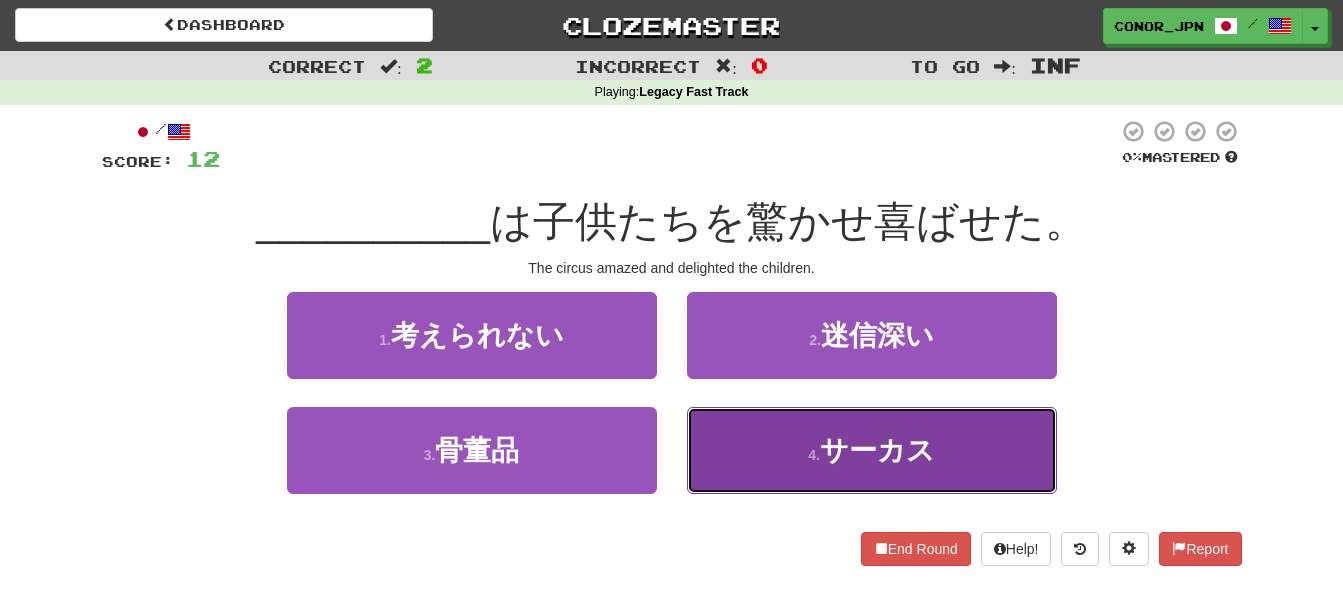click on "サーカス" at bounding box center (877, 450) 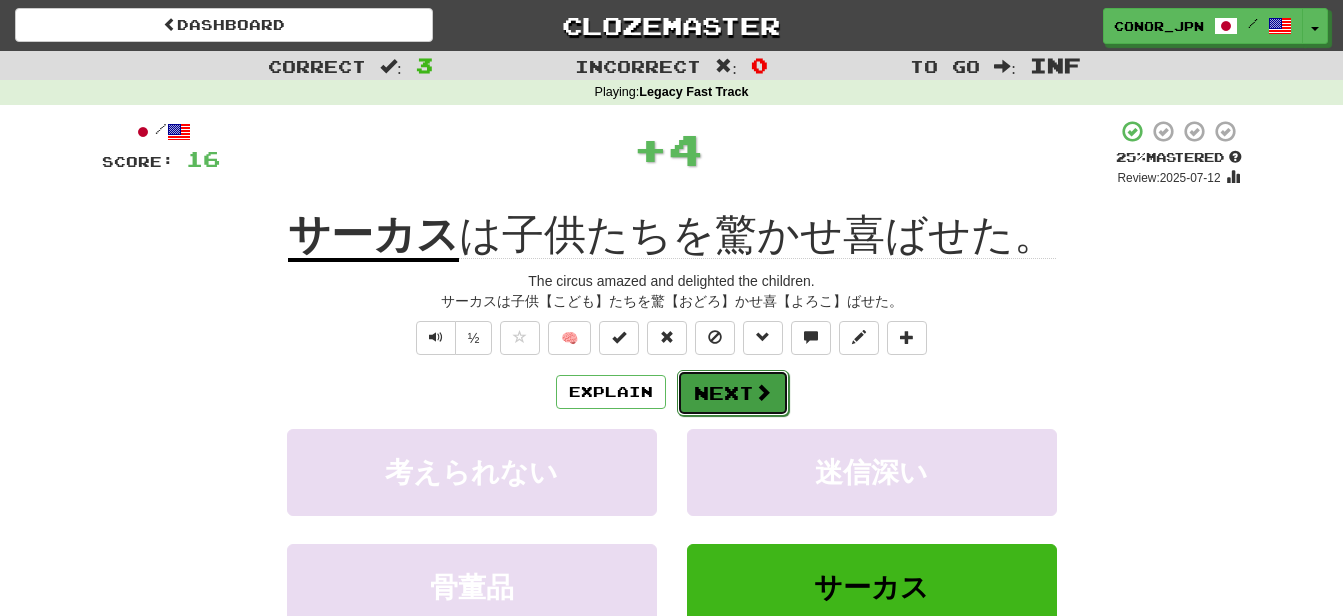 click on "Next" at bounding box center (733, 393) 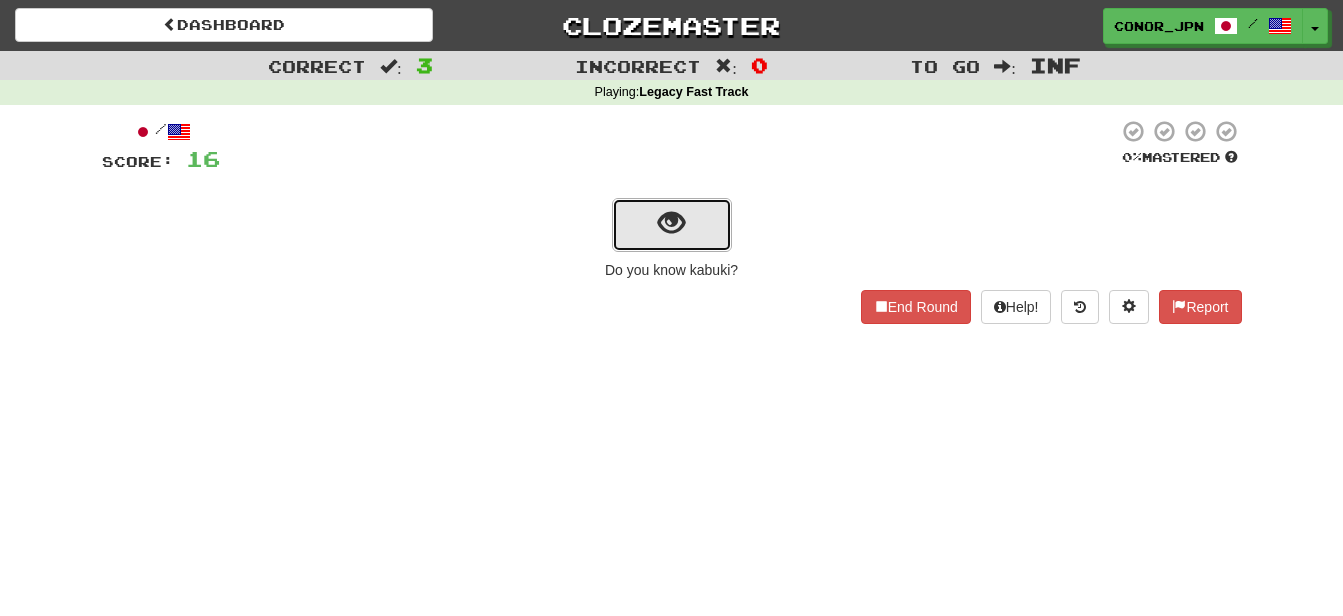 click at bounding box center (671, 223) 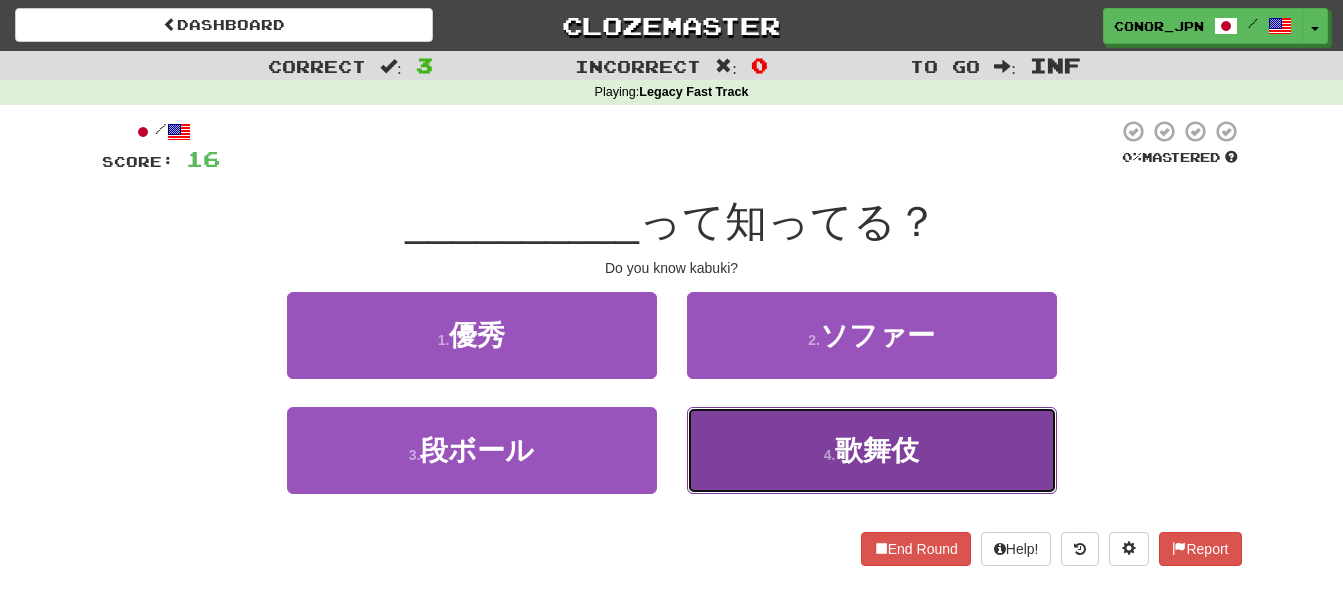 click on "歌舞伎" at bounding box center (877, 450) 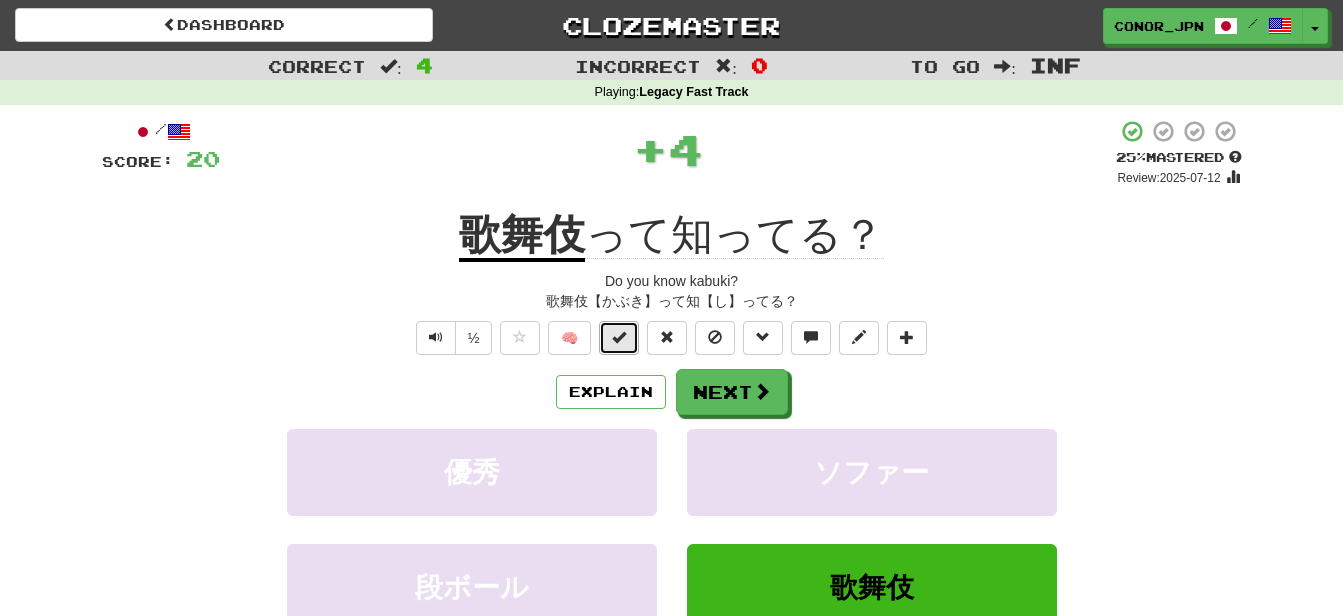 click at bounding box center [619, 338] 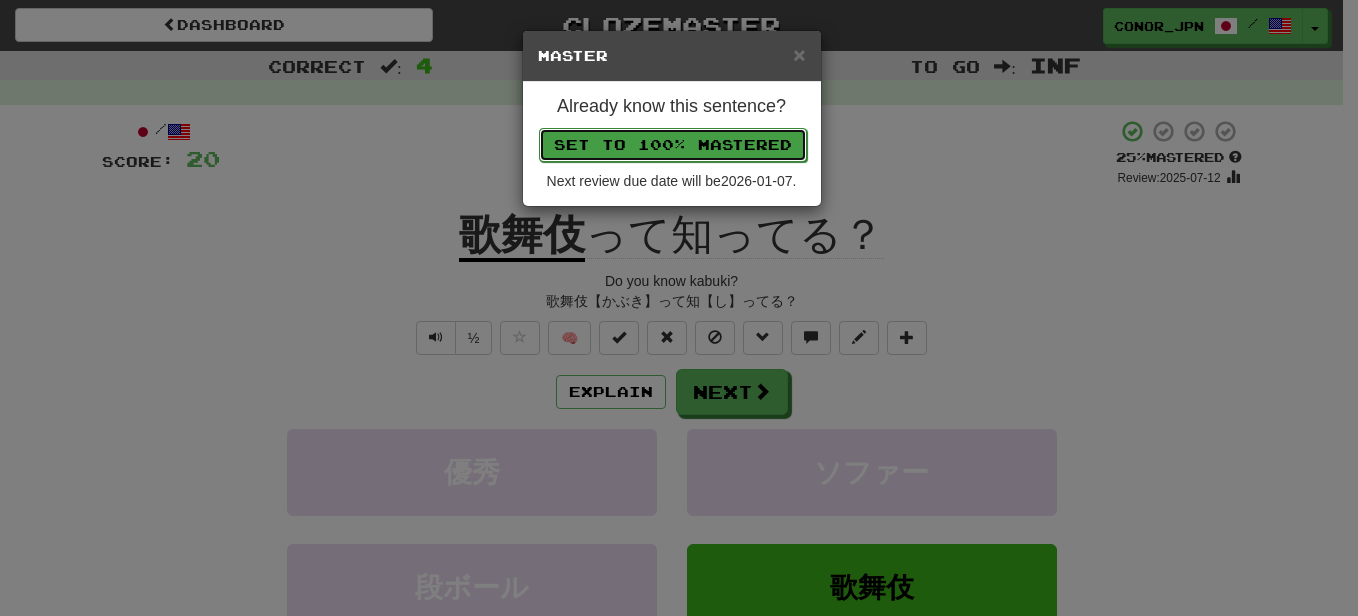 click on "Set to 100% Mastered" at bounding box center (673, 145) 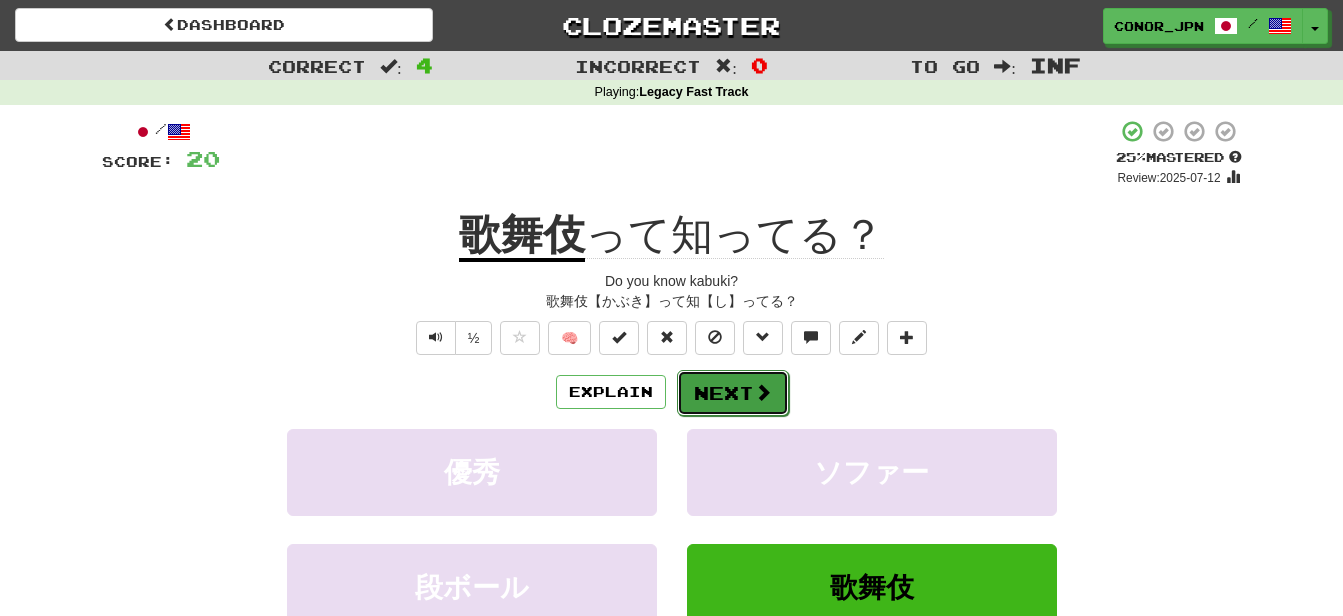 click on "Next" at bounding box center (733, 393) 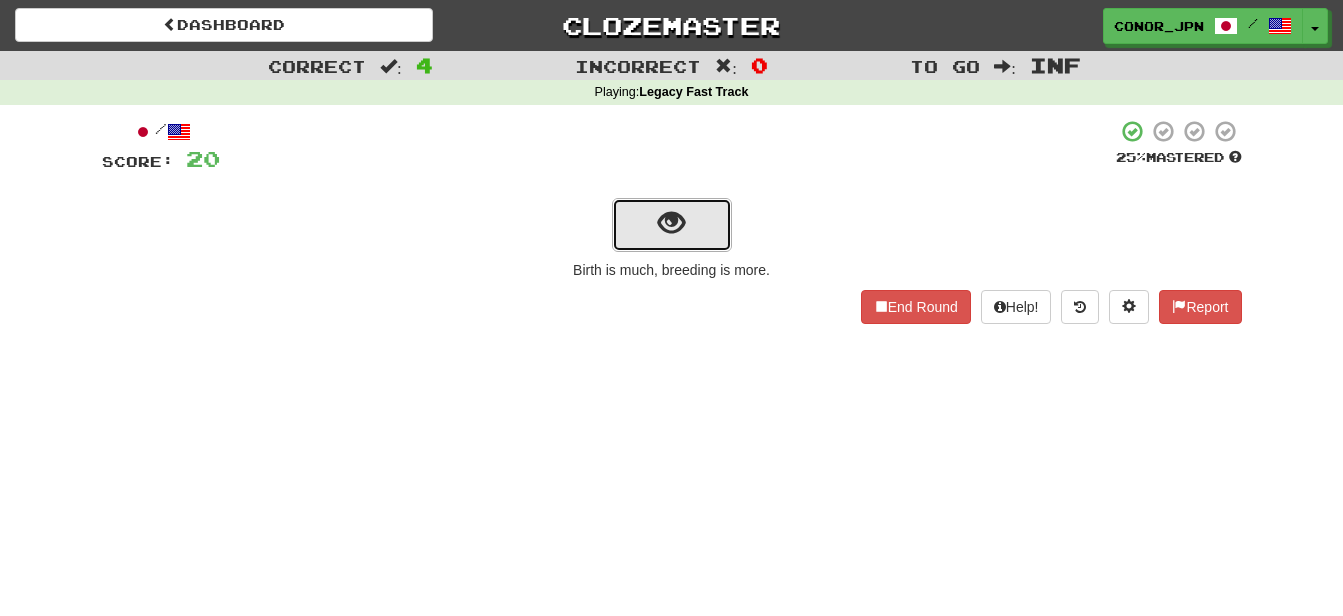 click at bounding box center [672, 225] 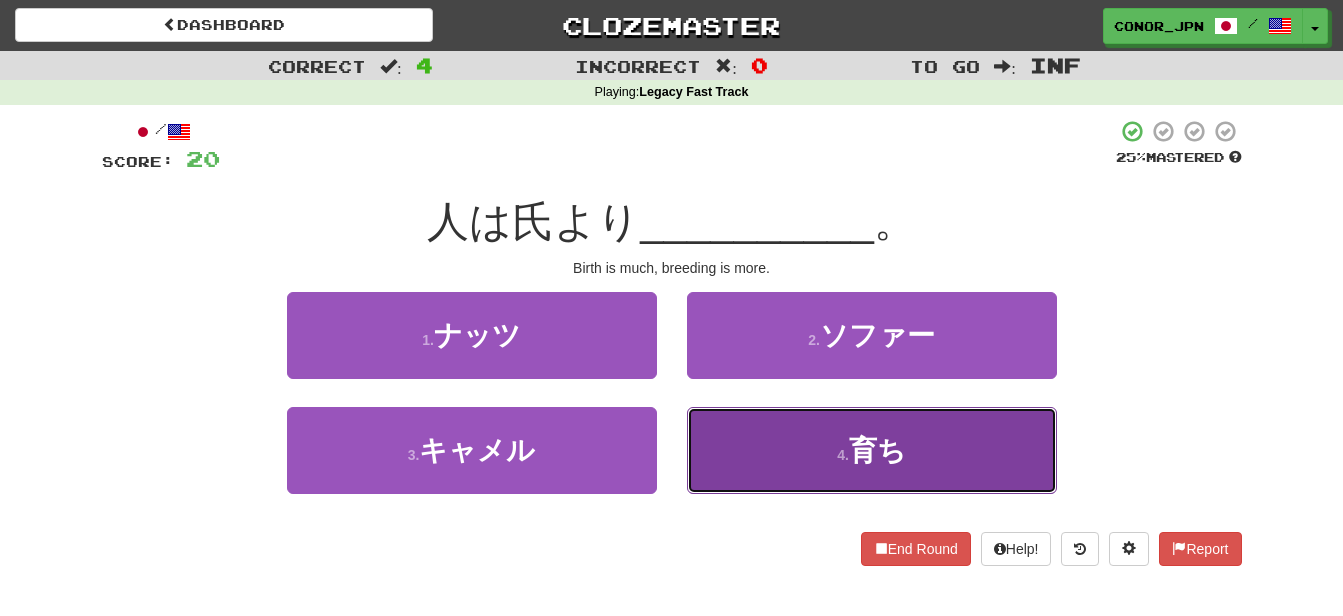 click on "4 .  育ち" at bounding box center [872, 450] 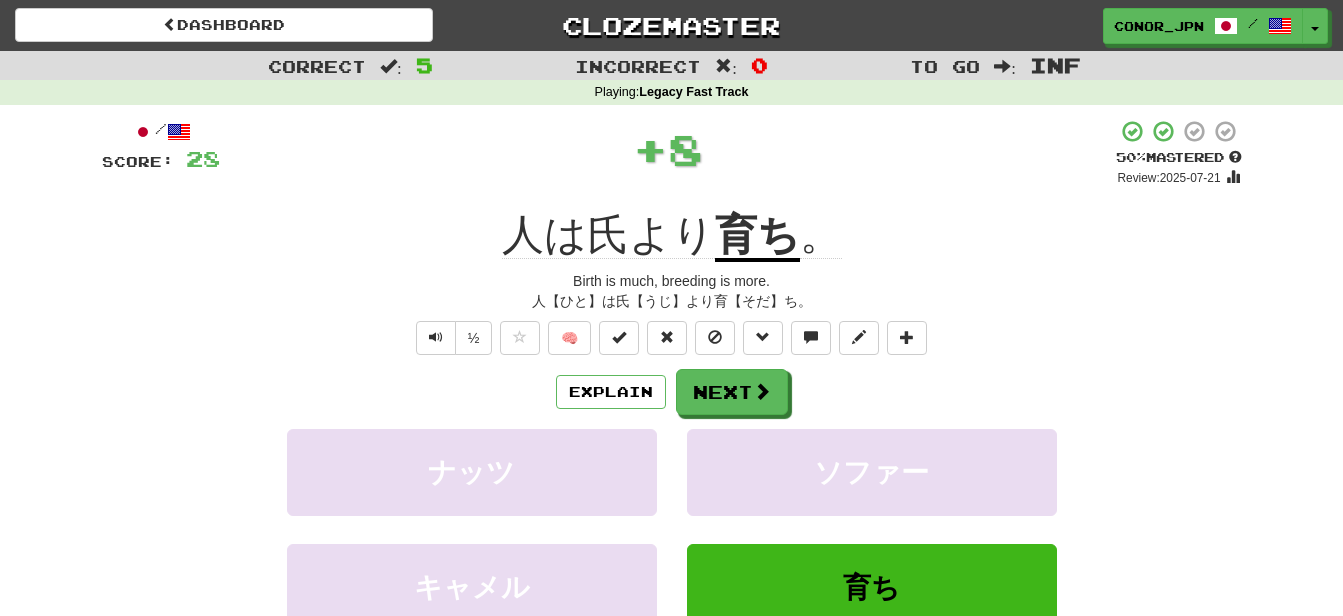 click on "Explain Next ナッツ ソファー キャメル 育ち Learn more: ナッツ ソファー キャメル 育ち" at bounding box center [672, 529] 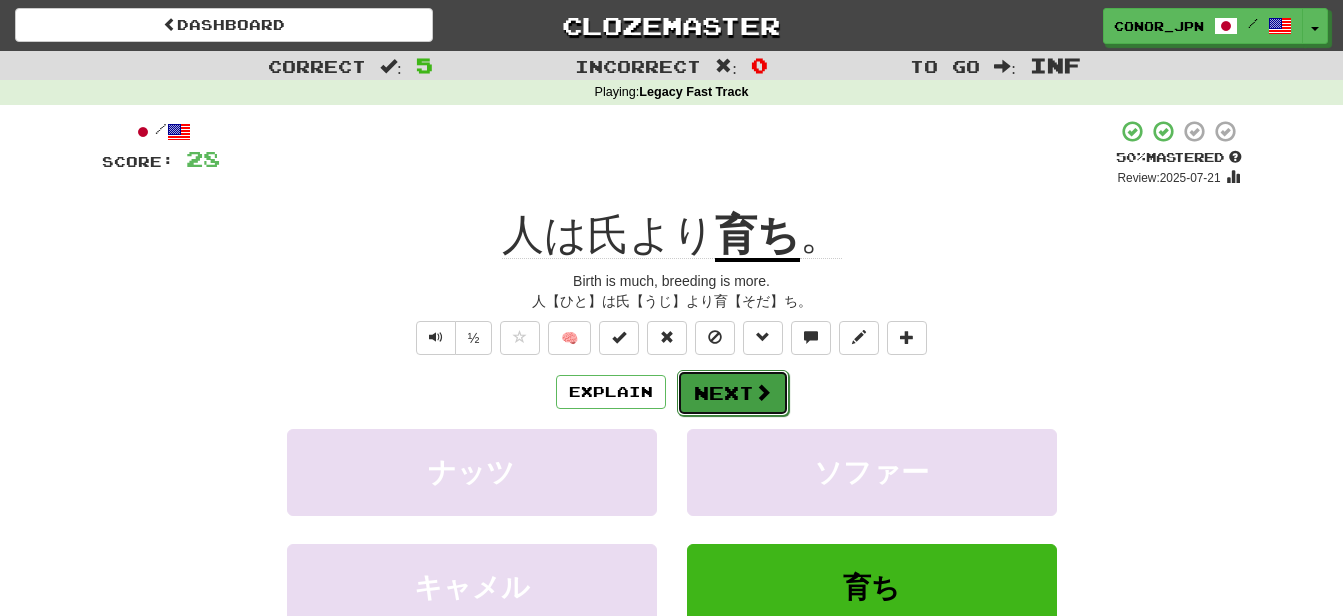 click on "Next" at bounding box center [733, 393] 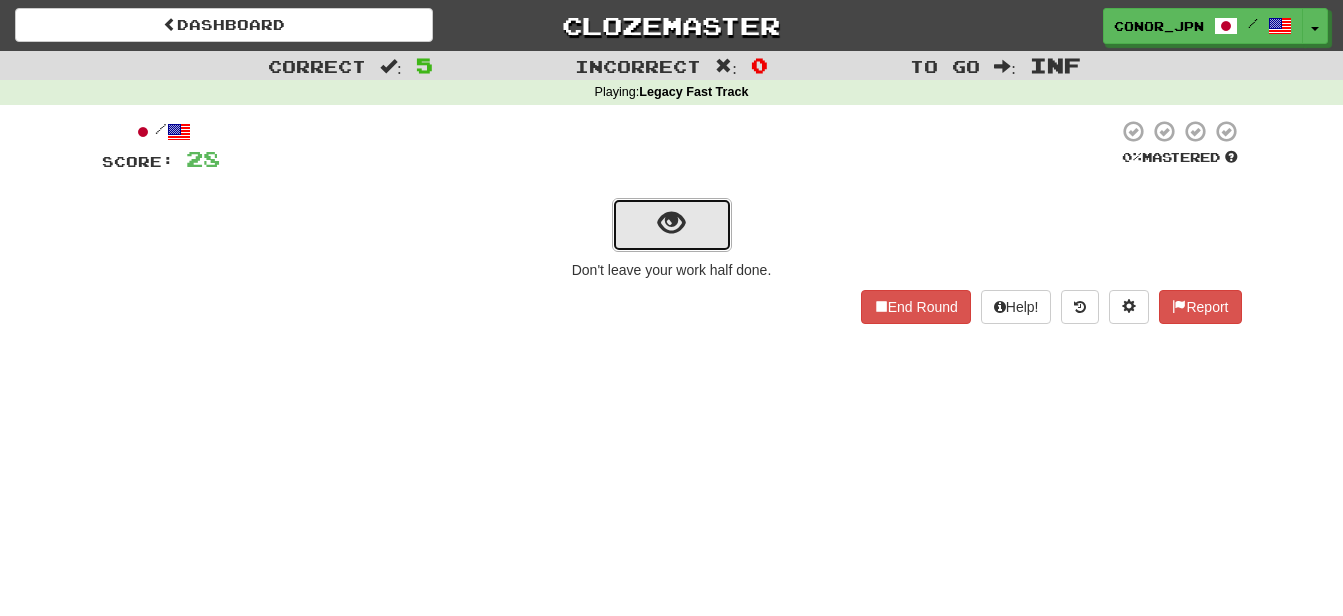 click at bounding box center [672, 225] 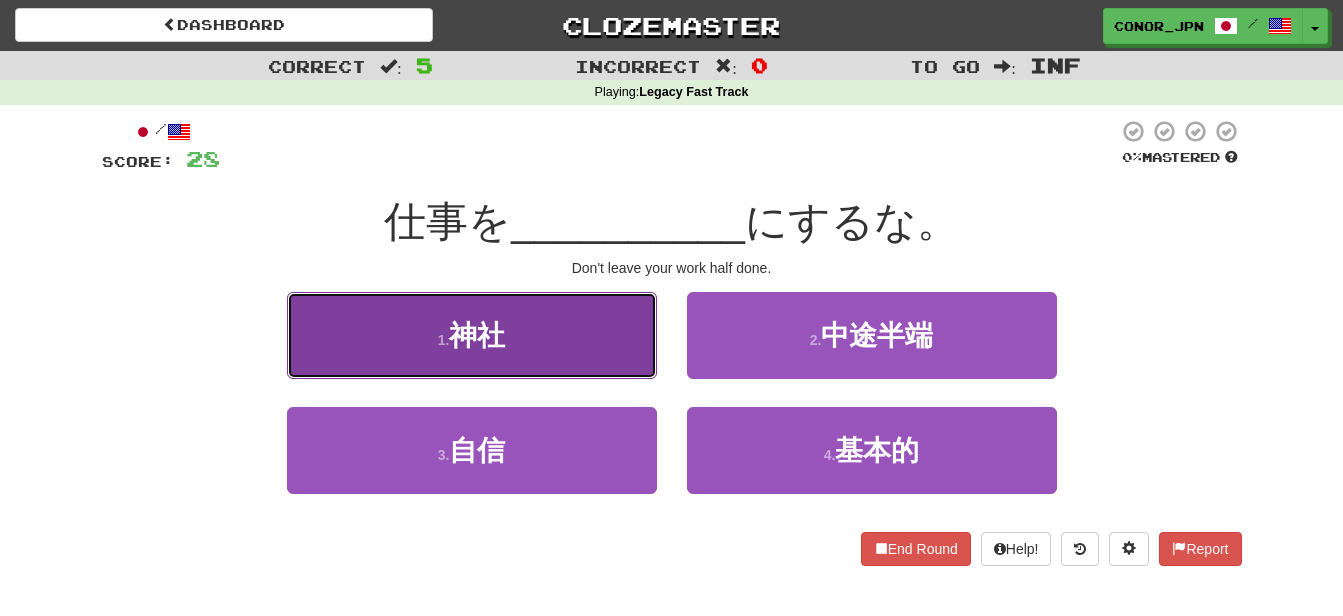 click on "1 .  神社" at bounding box center (472, 335) 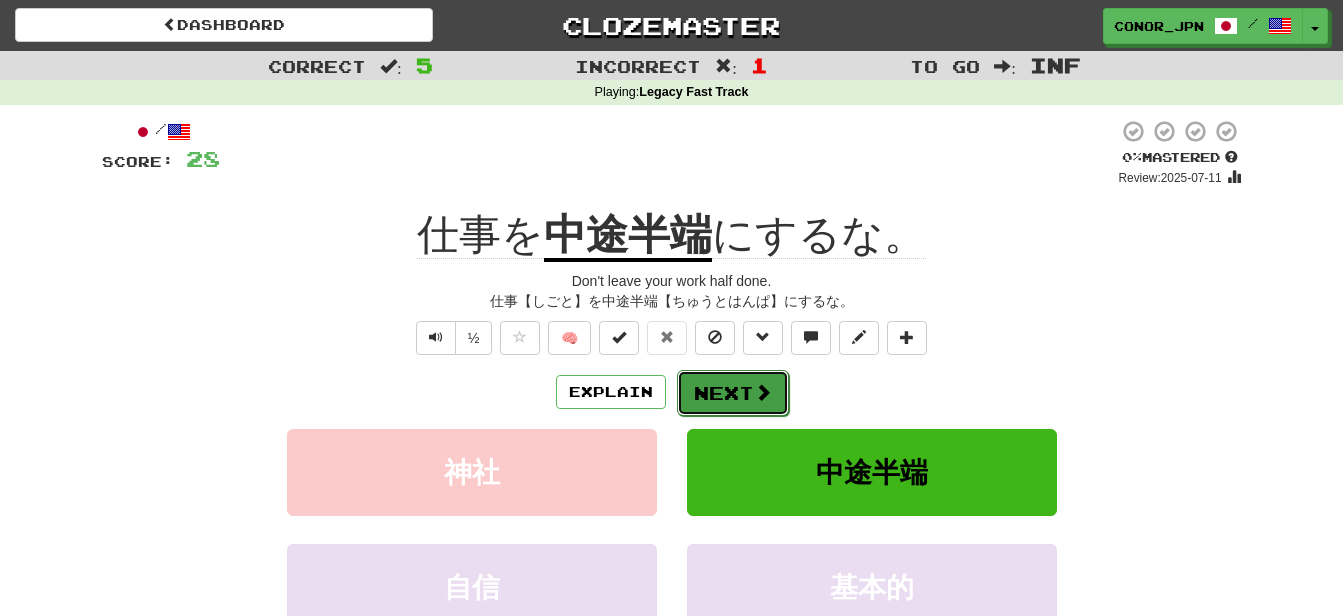 click at bounding box center (763, 392) 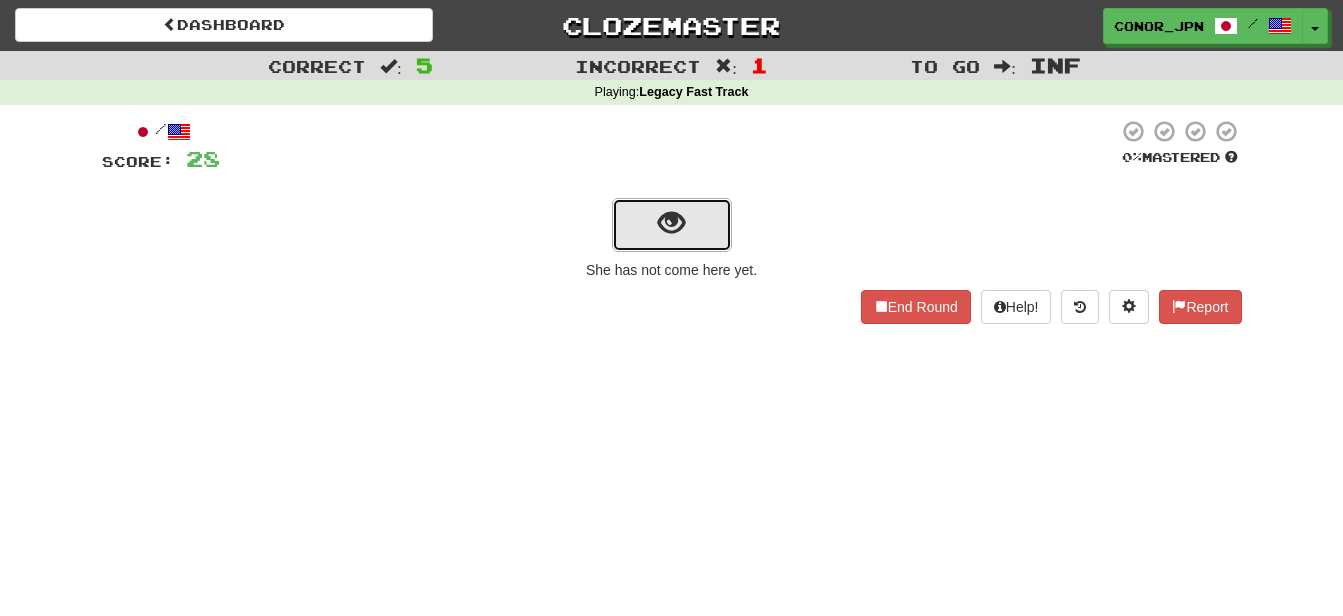 click at bounding box center [671, 223] 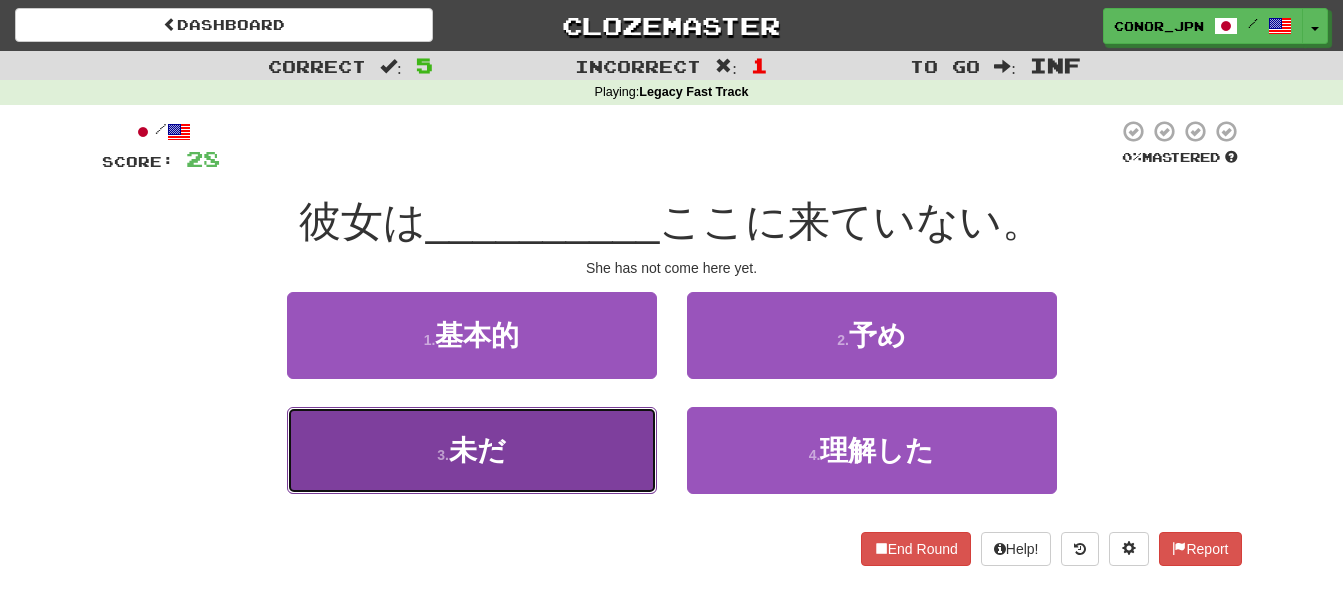 click on "3 .  未だ" at bounding box center (472, 450) 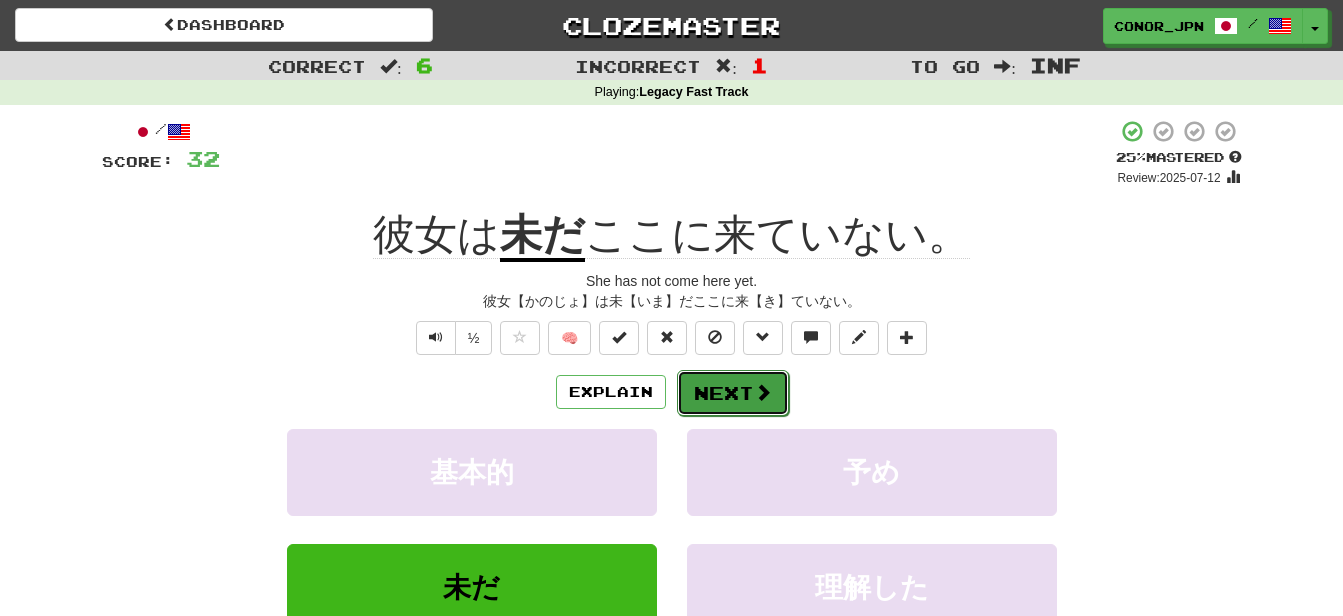 click on "Next" at bounding box center [733, 393] 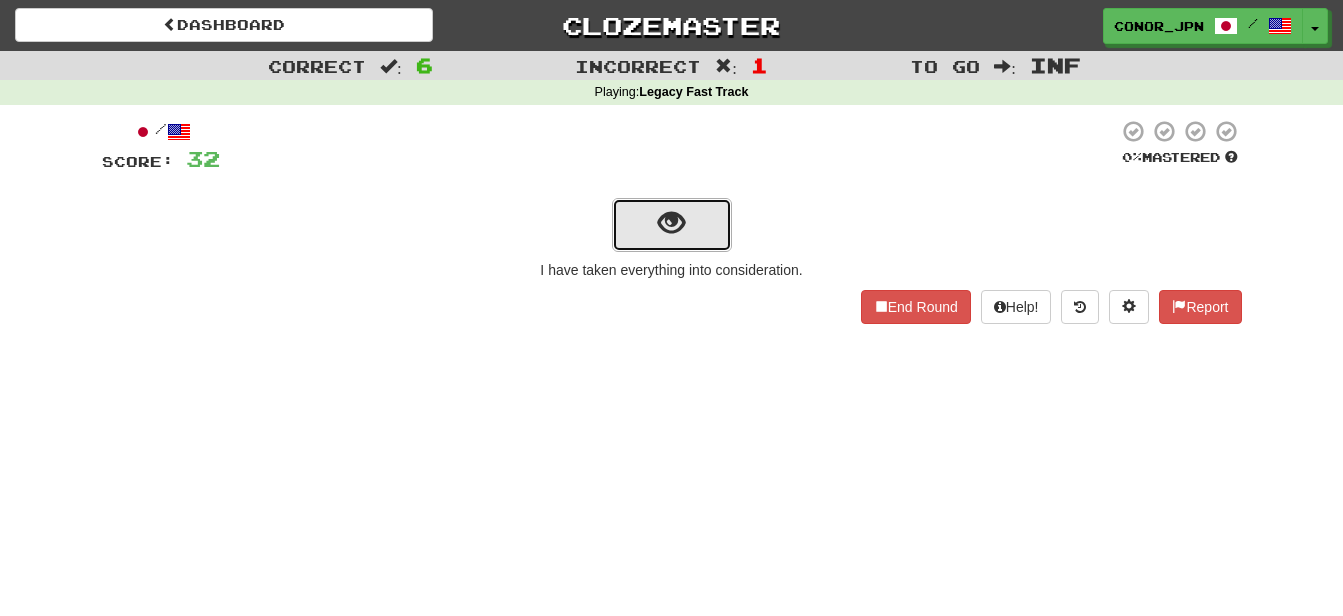 click at bounding box center [671, 223] 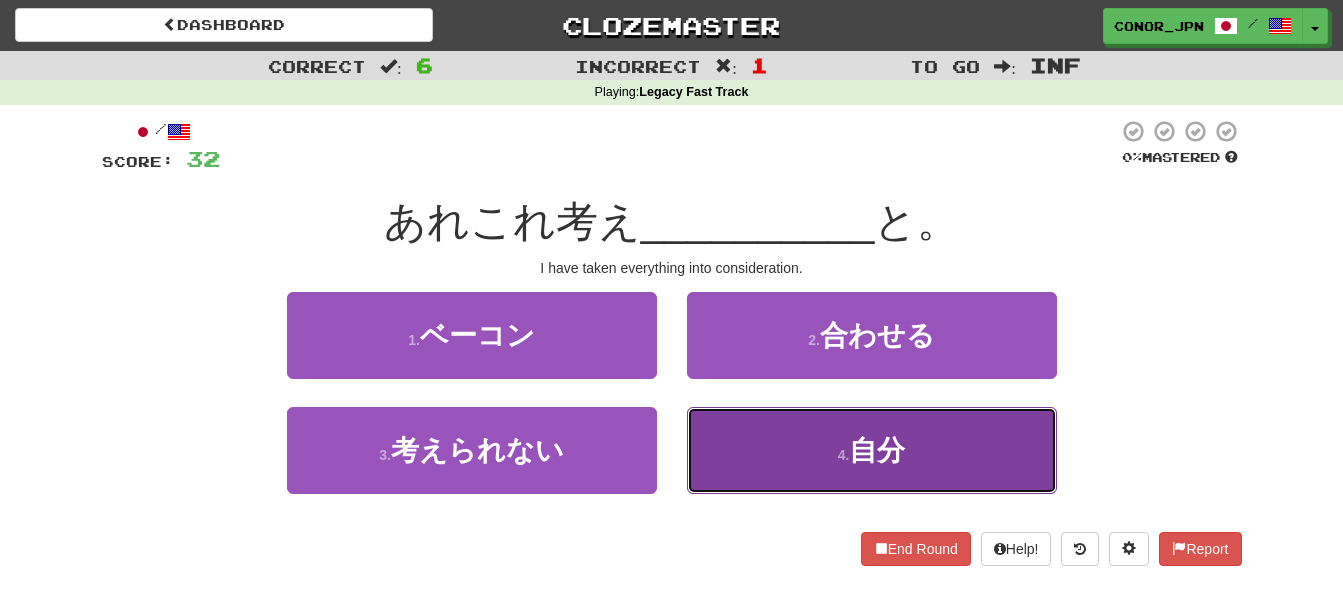 click on "4 .  自分" at bounding box center (872, 450) 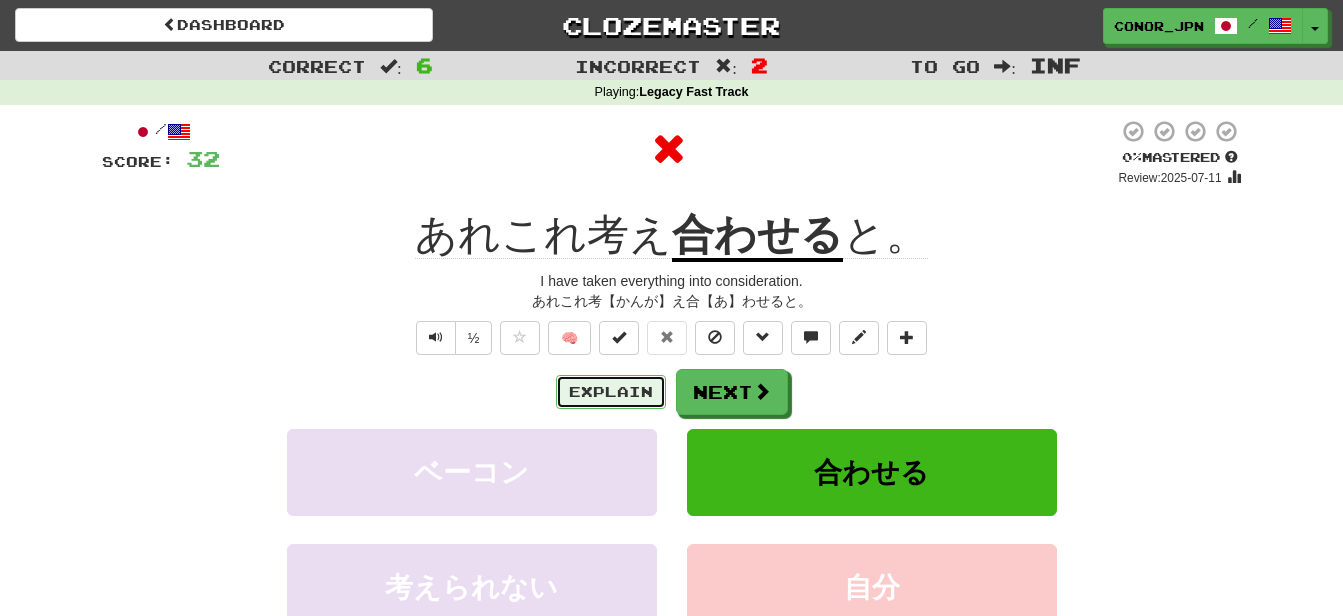 click on "Explain" at bounding box center [611, 392] 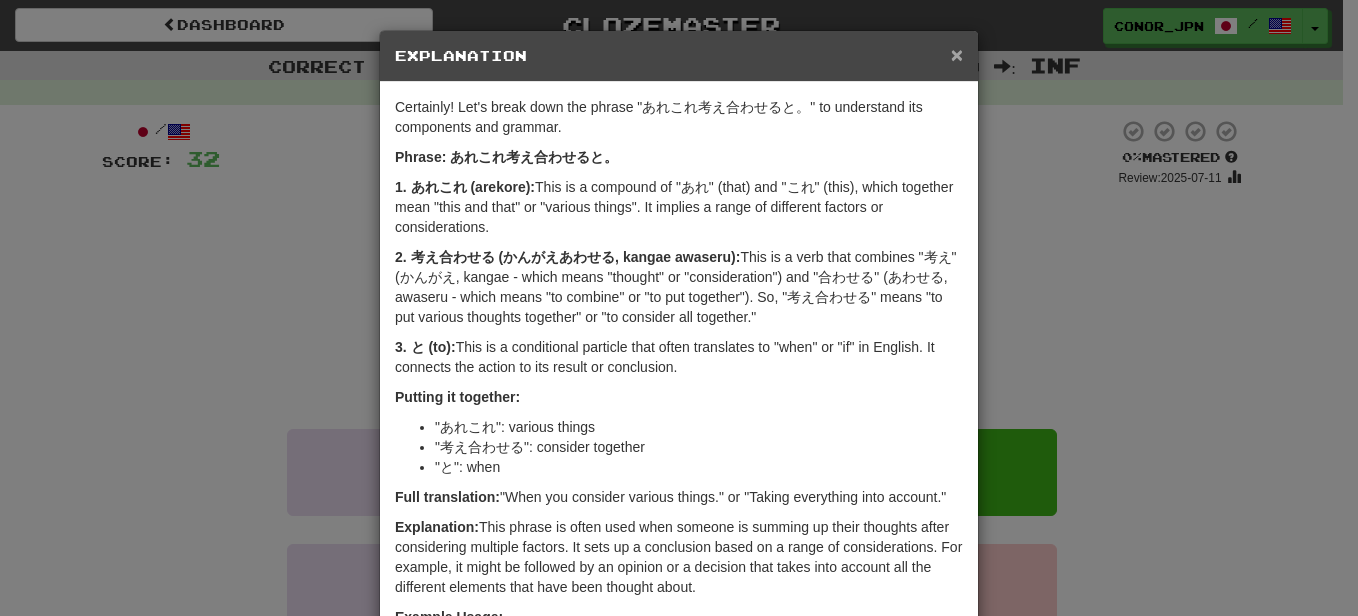 click on "×" at bounding box center (957, 54) 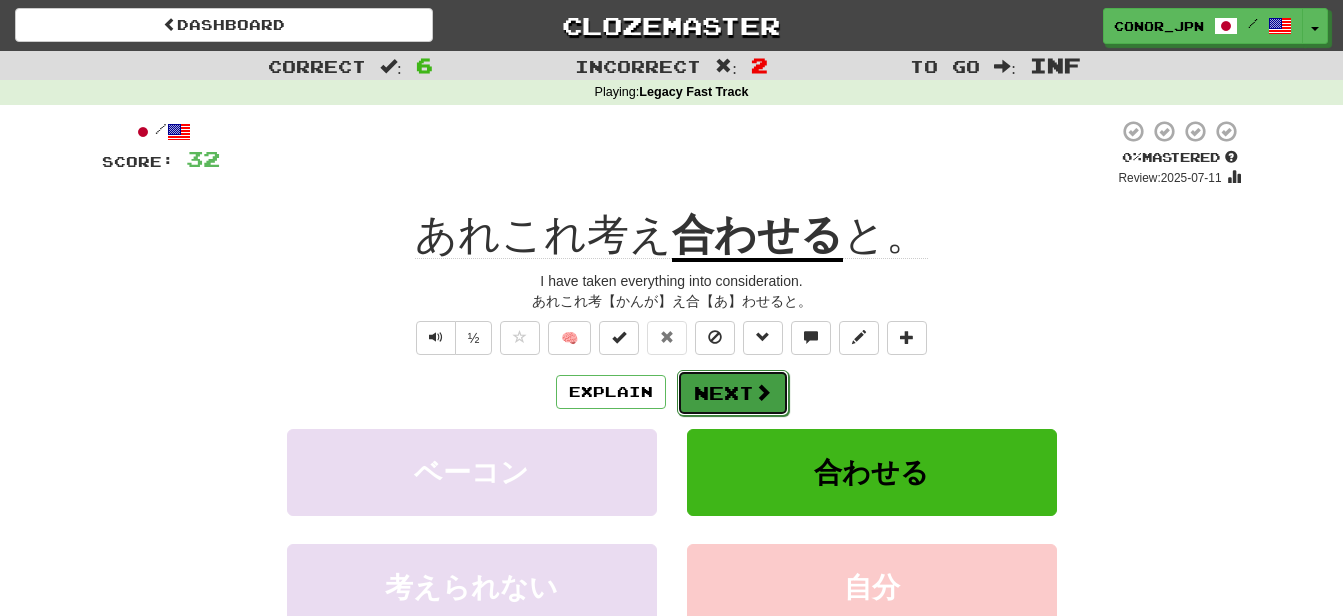click at bounding box center [763, 392] 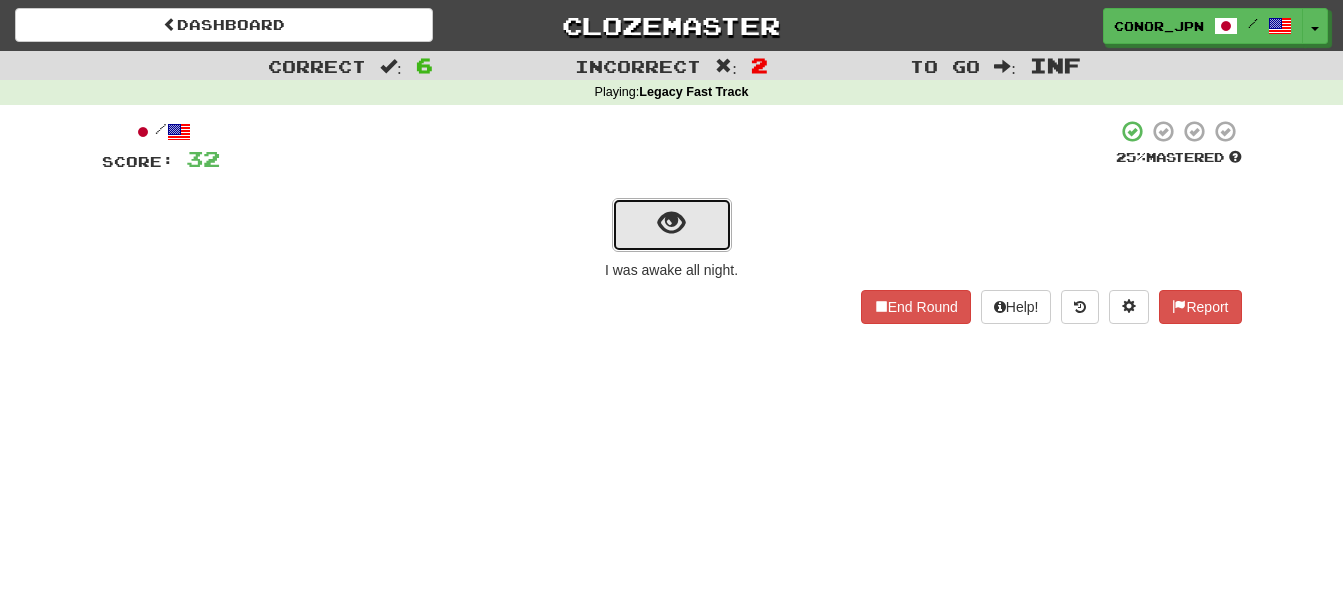 click at bounding box center (672, 225) 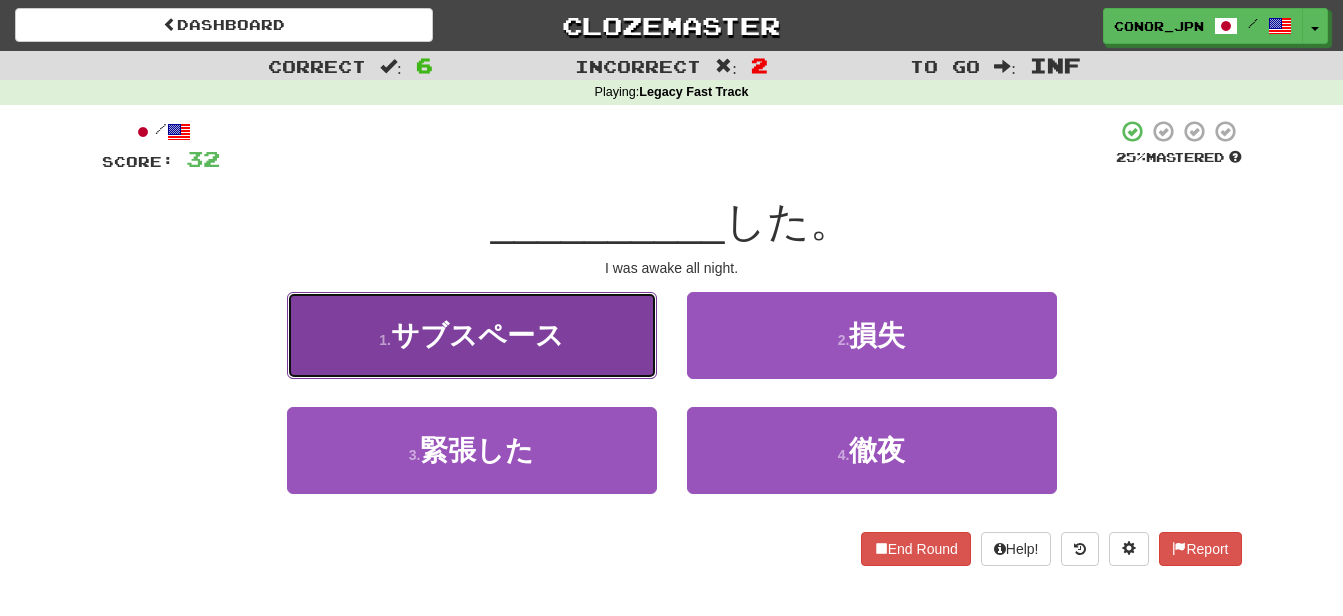 click on "1 .  サブスペース" at bounding box center [472, 335] 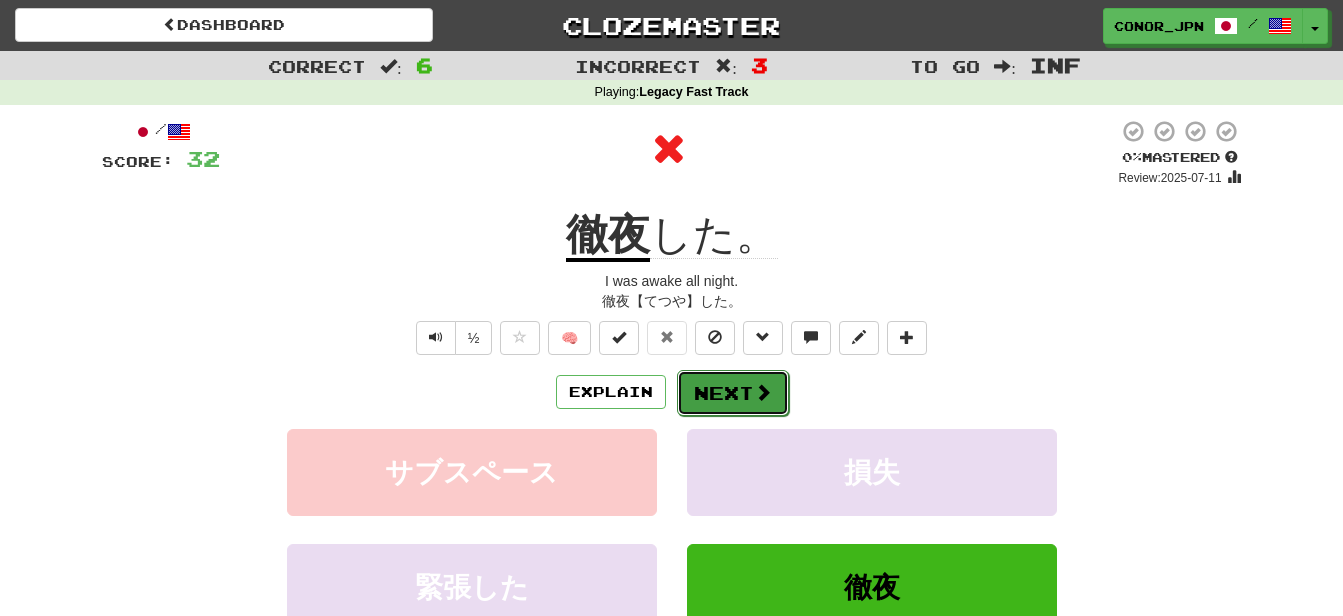 click on "Next" at bounding box center [733, 393] 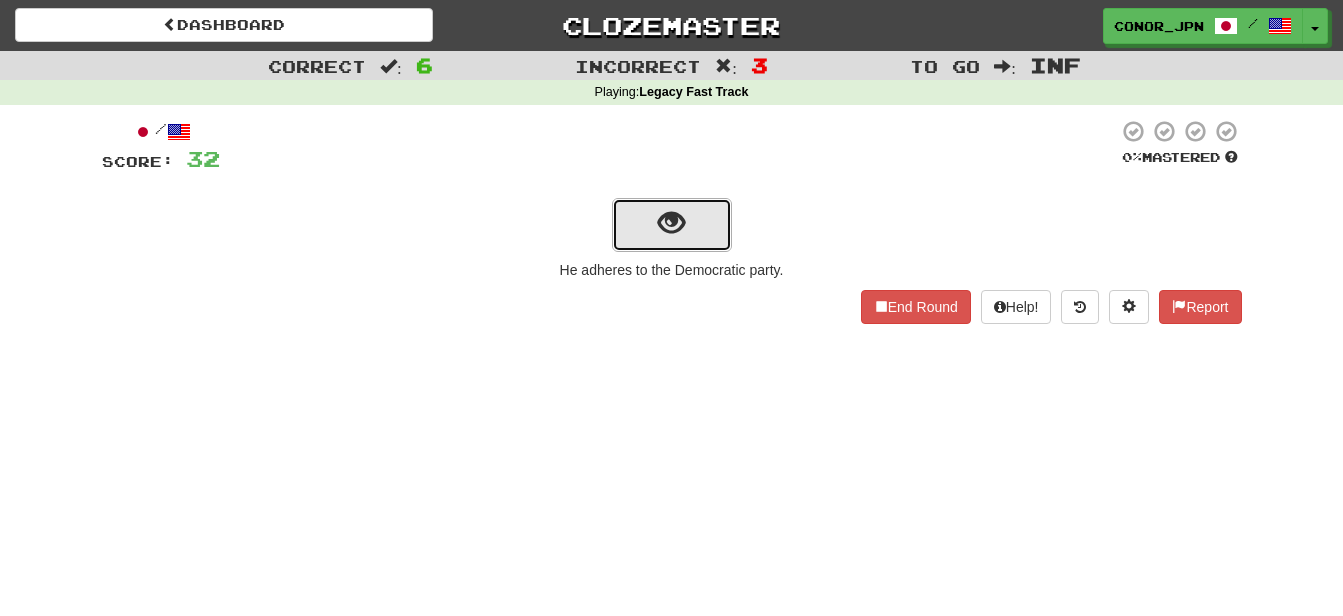click at bounding box center [671, 223] 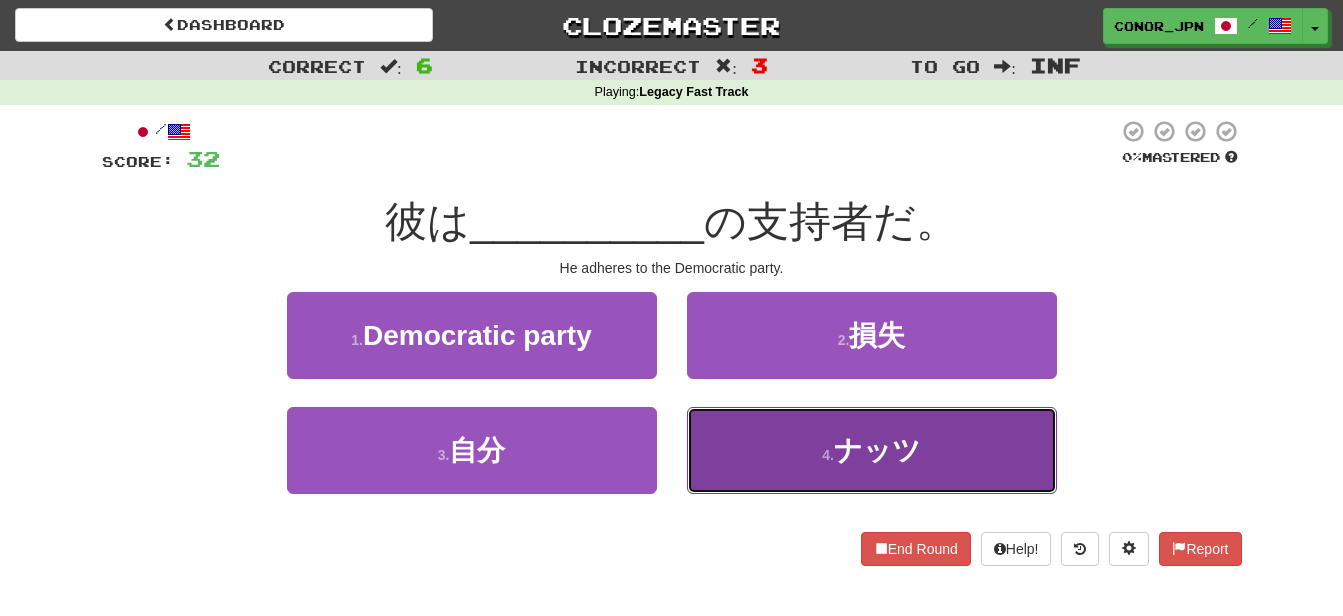 click on "4 .  ナッツ" at bounding box center (872, 450) 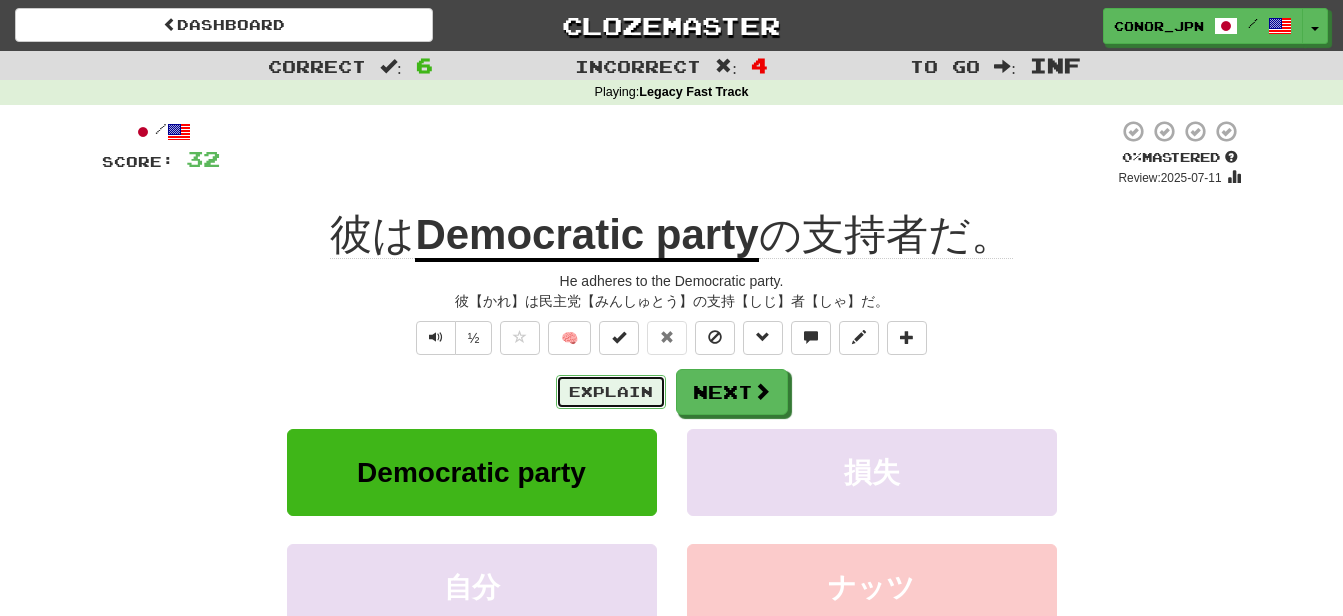 click on "Explain" at bounding box center (611, 392) 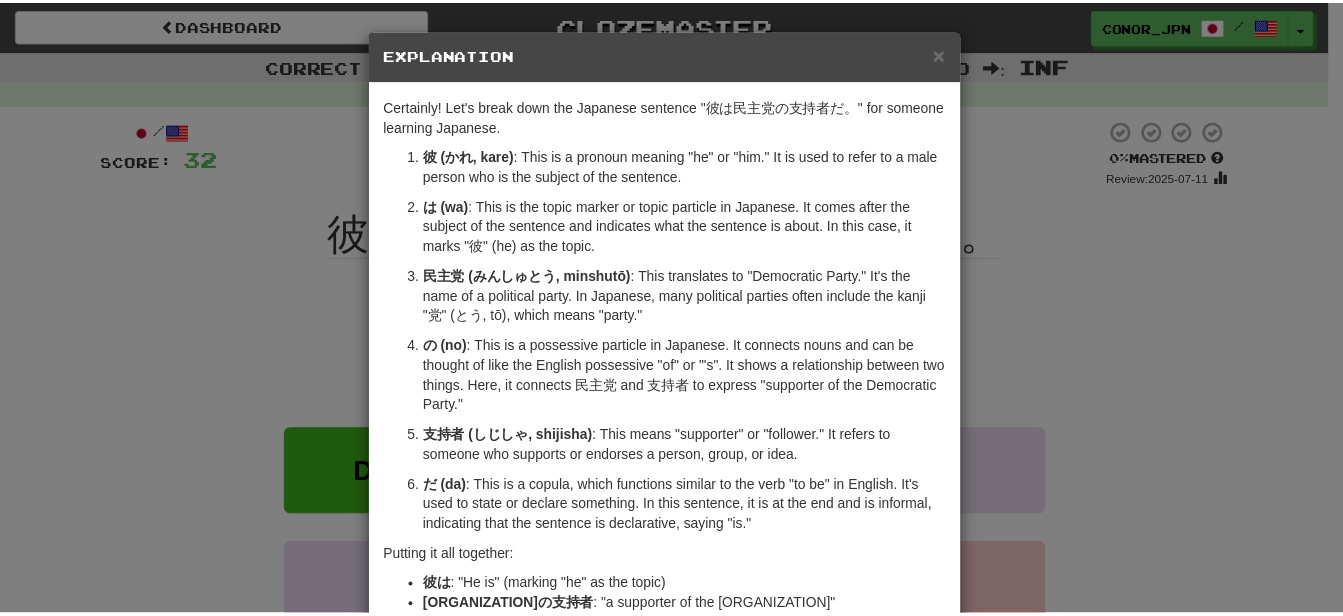scroll, scrollTop: 0, scrollLeft: 0, axis: both 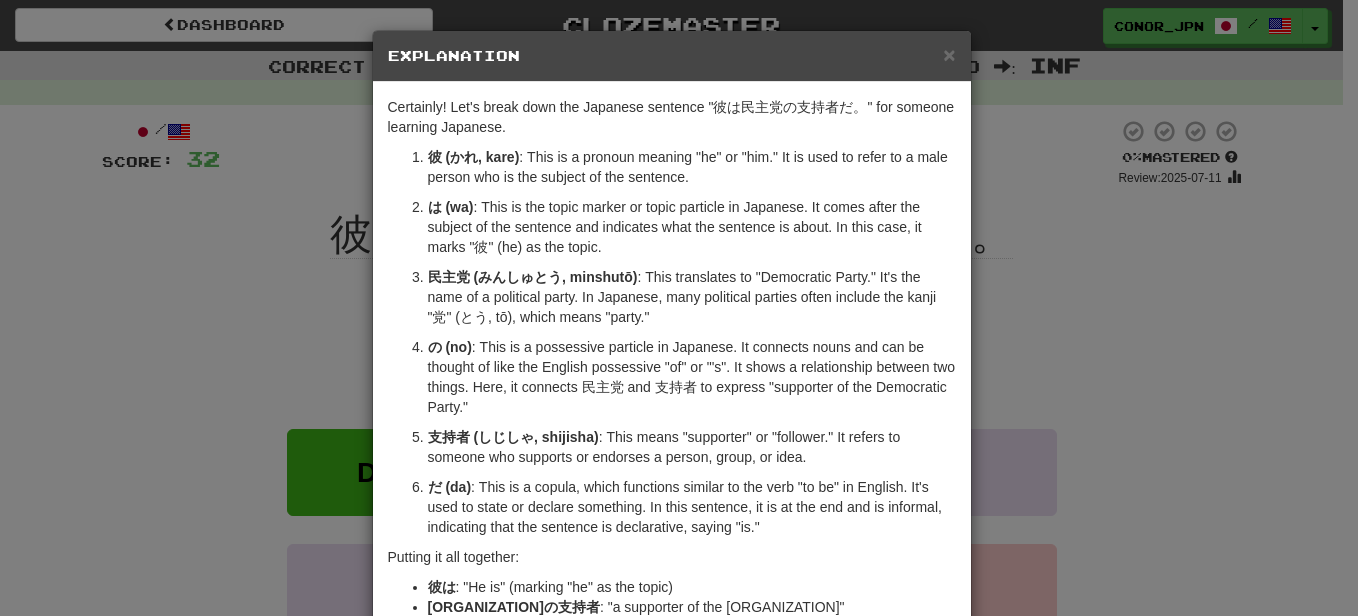 click on "Explanation" at bounding box center [672, 56] 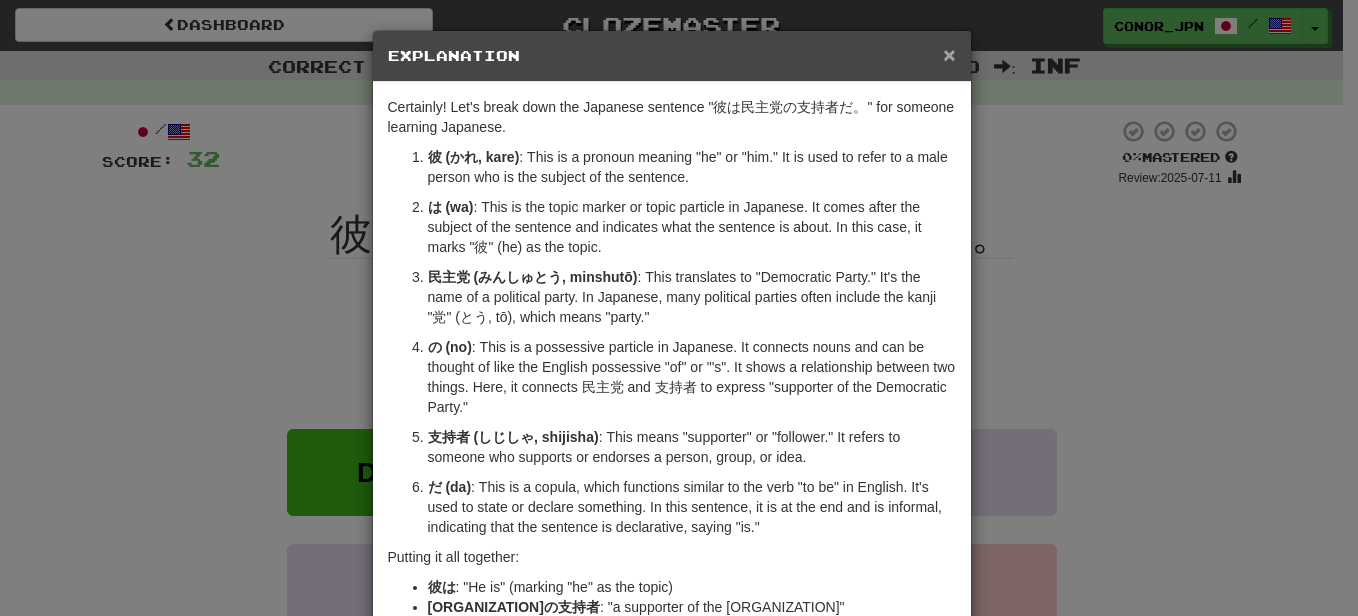 click on "×" at bounding box center (949, 54) 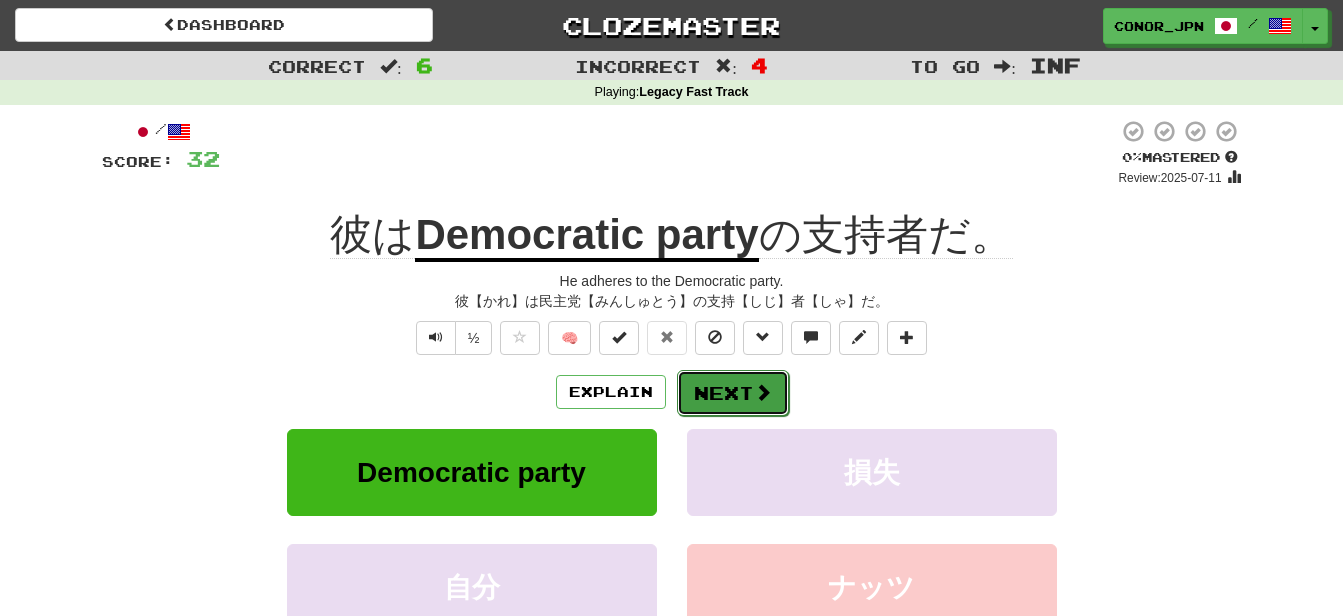 click on "Next" at bounding box center (733, 393) 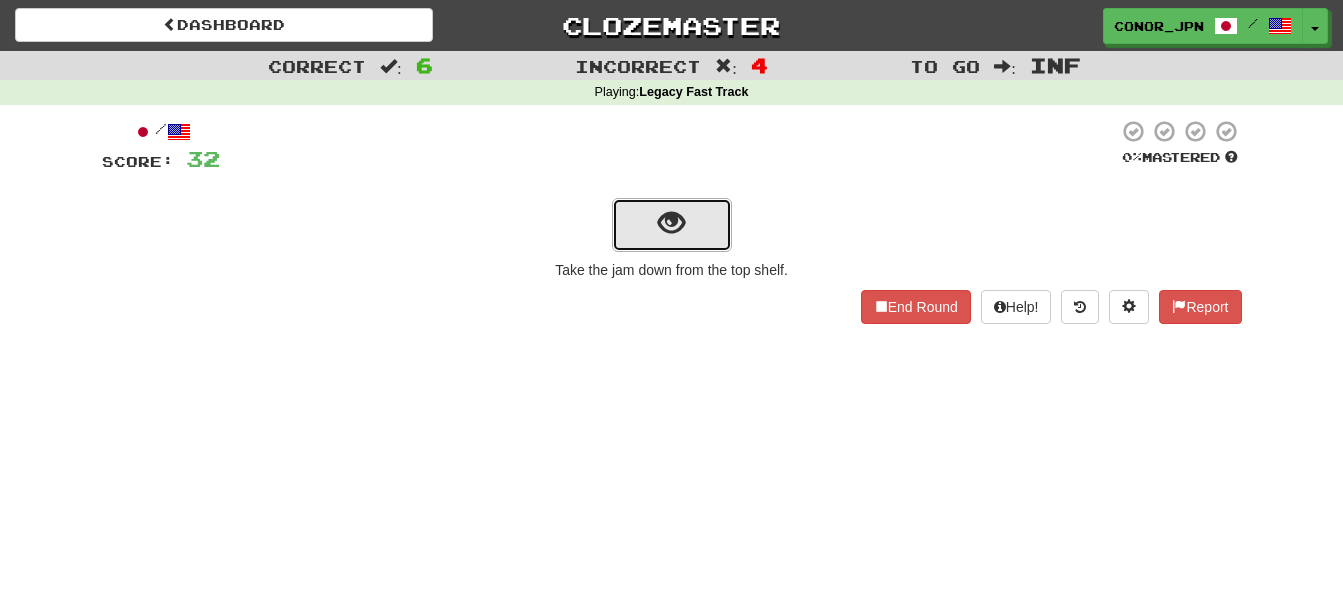 click at bounding box center [671, 223] 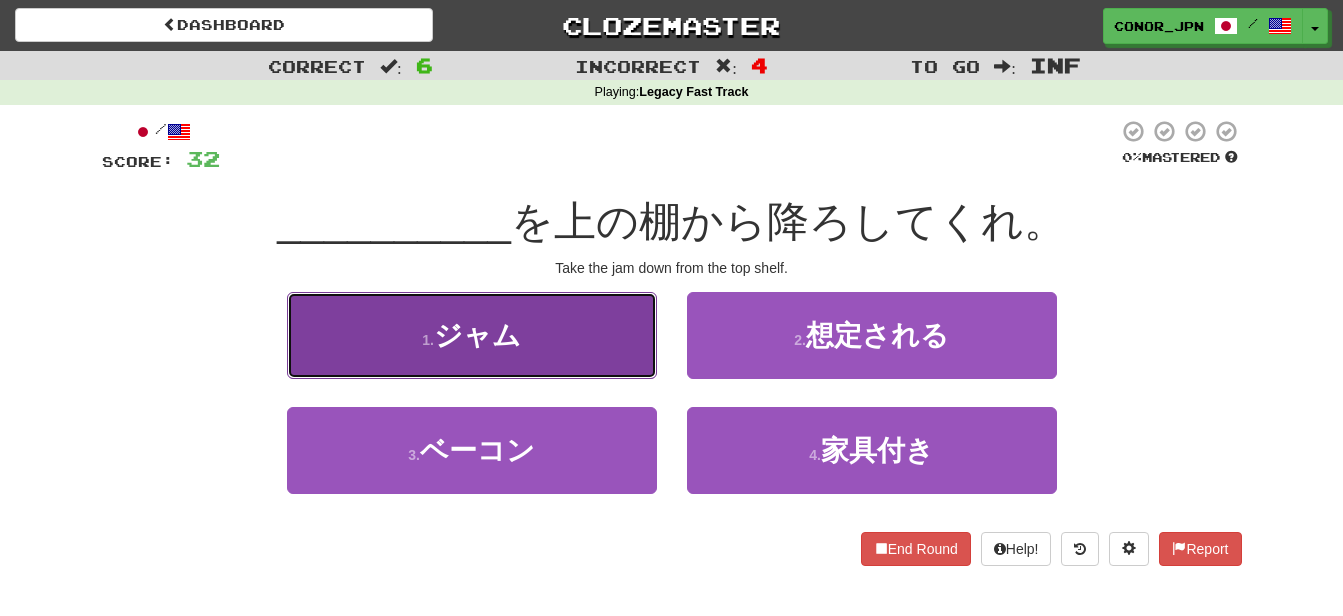 click on "1 .  ジャム" at bounding box center (472, 335) 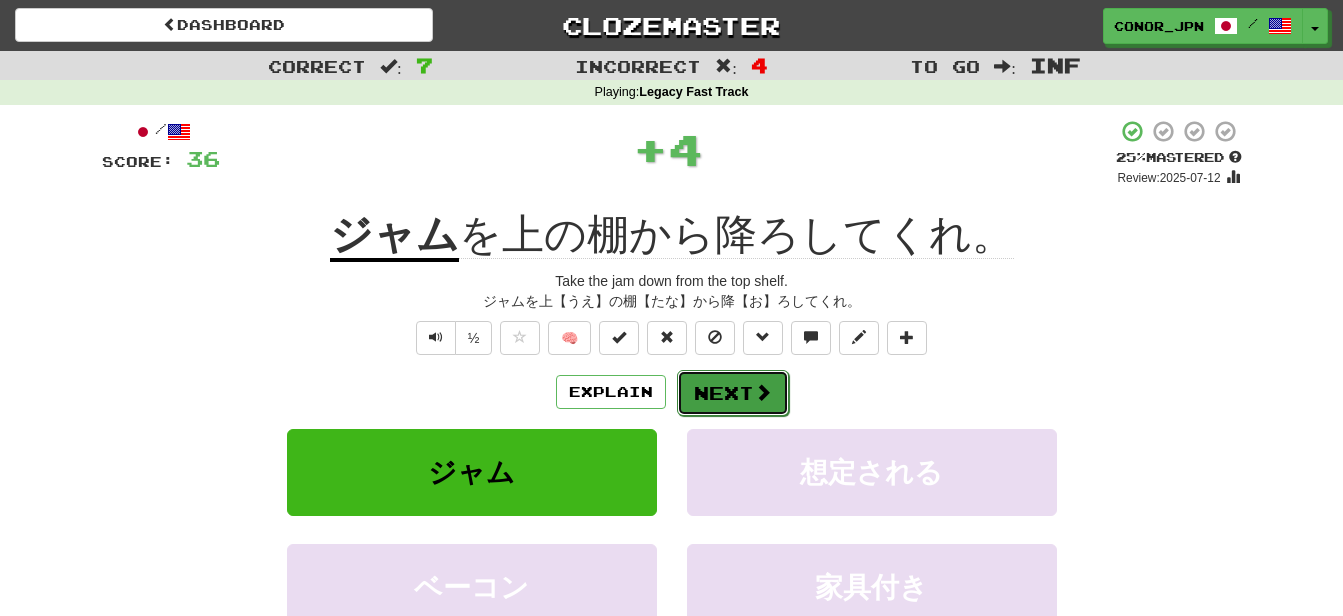 click on "Next" at bounding box center (733, 393) 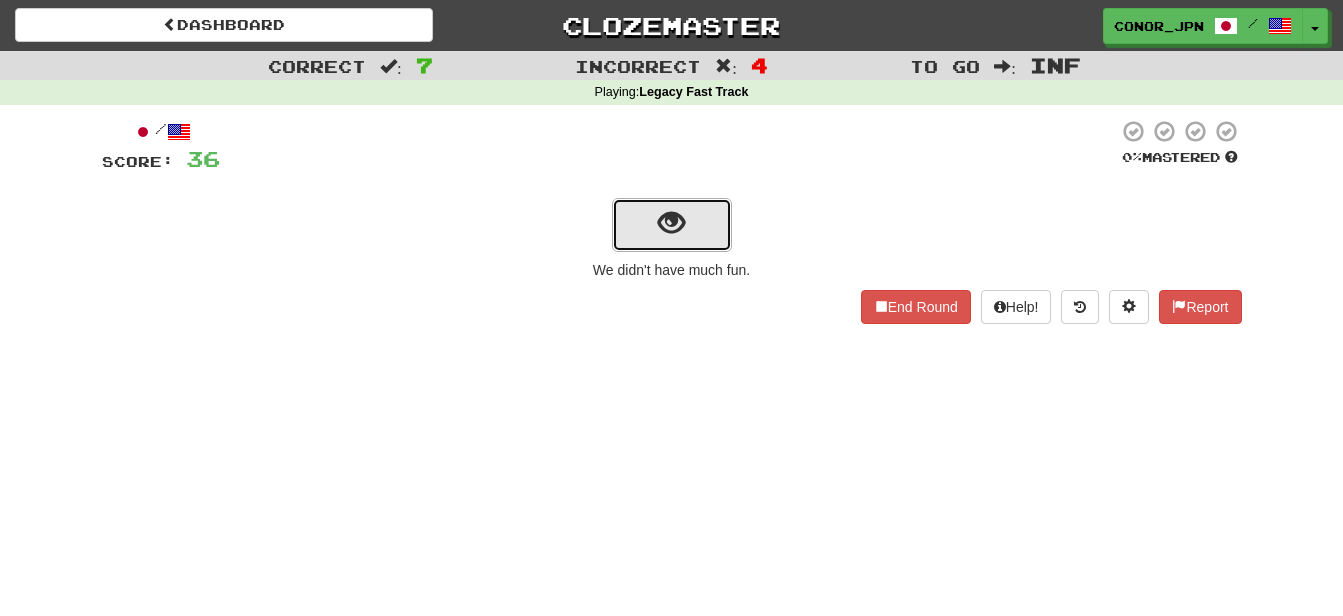 click at bounding box center (672, 225) 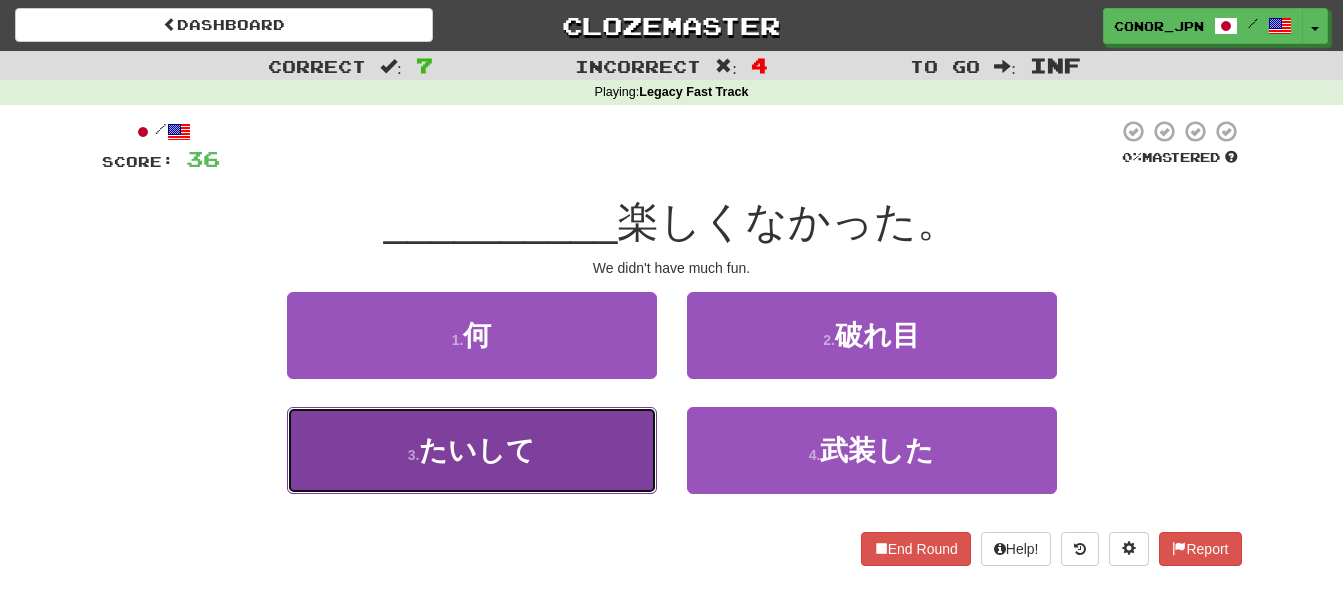 click on "3 .  たいして" at bounding box center [472, 450] 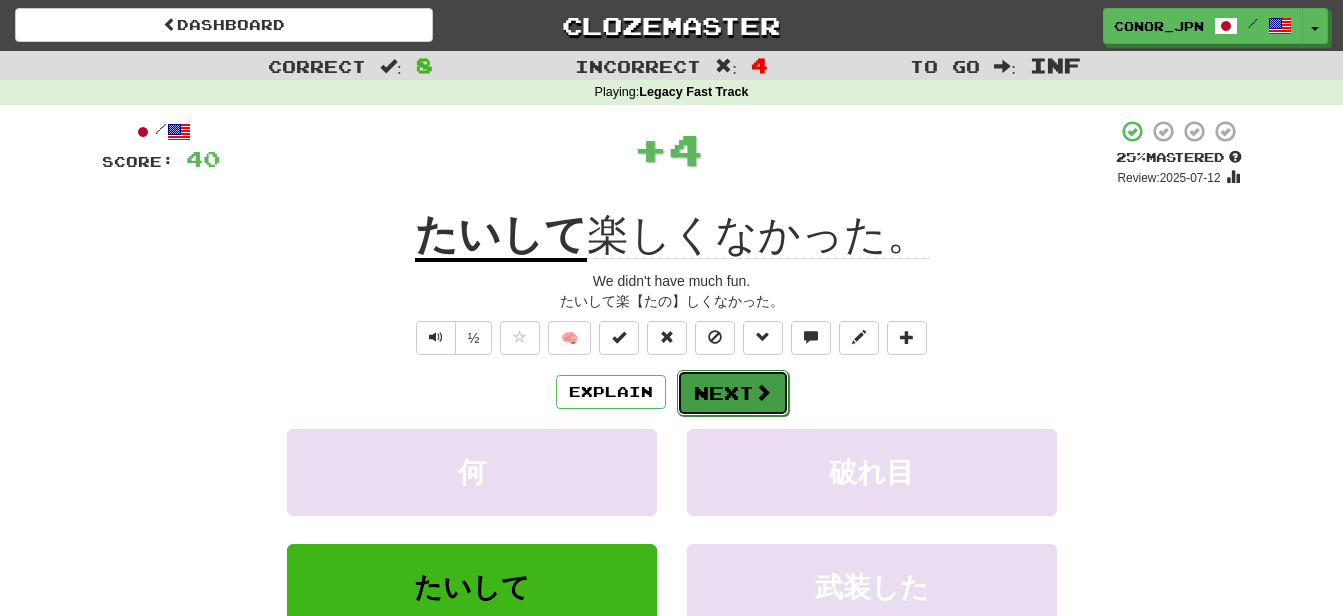 click on "Next" at bounding box center [733, 393] 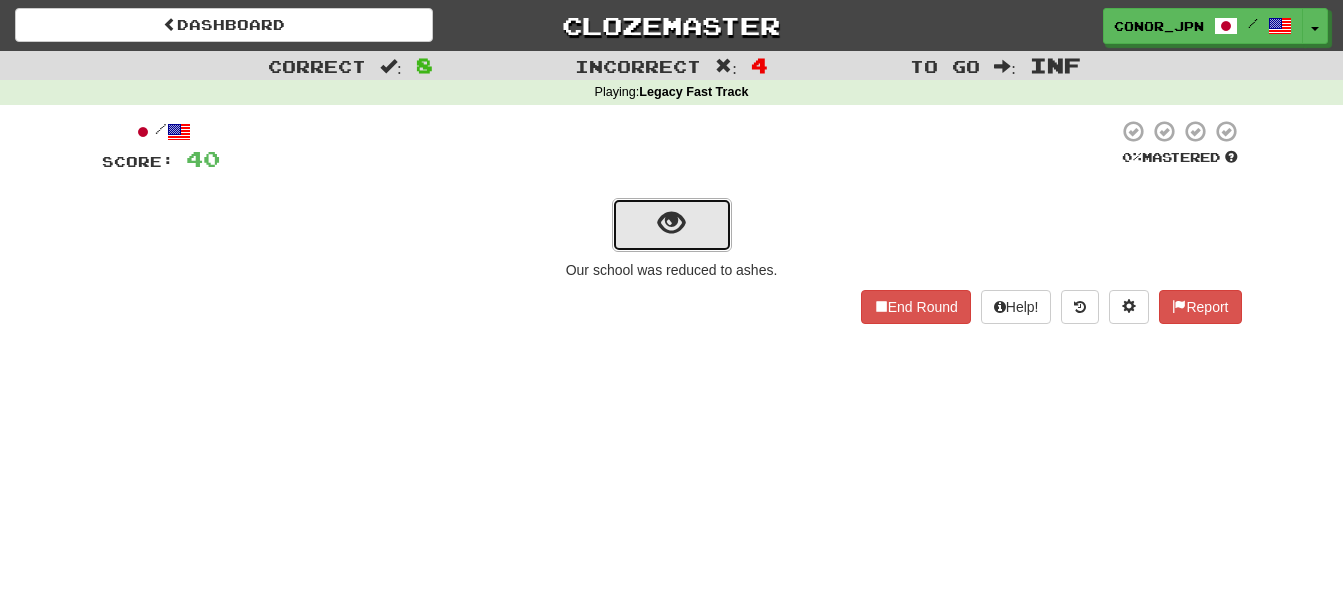 click at bounding box center [672, 225] 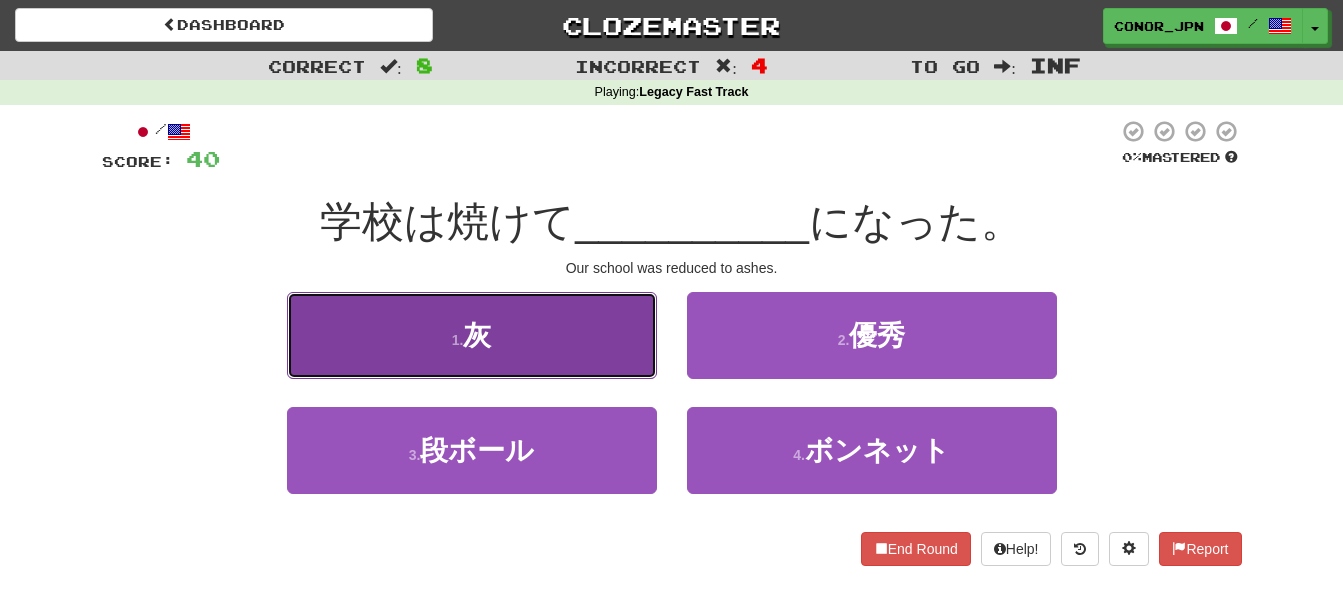 click on "1 .  灰" at bounding box center [472, 335] 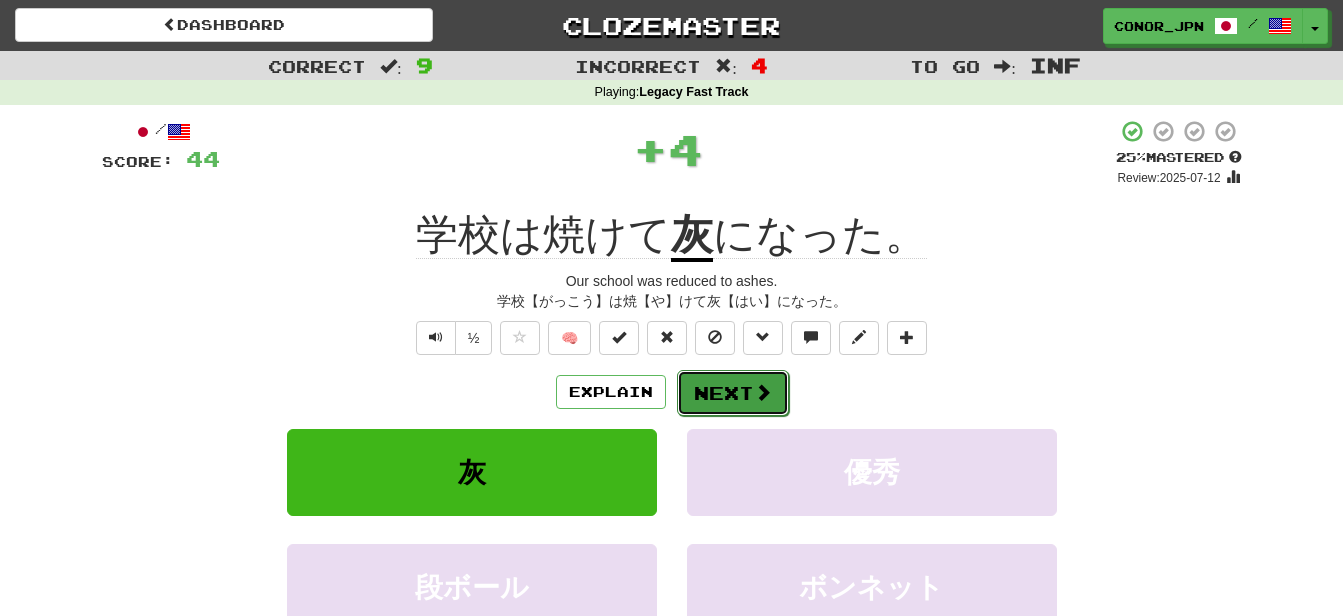 click at bounding box center (763, 392) 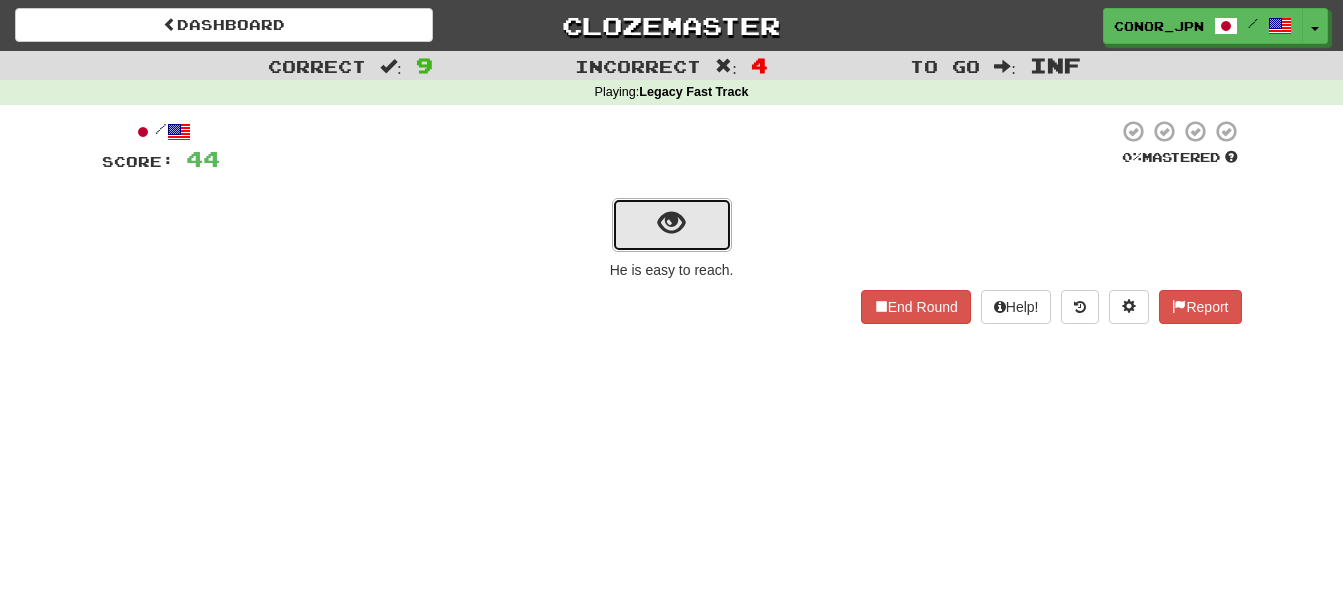 click at bounding box center [672, 225] 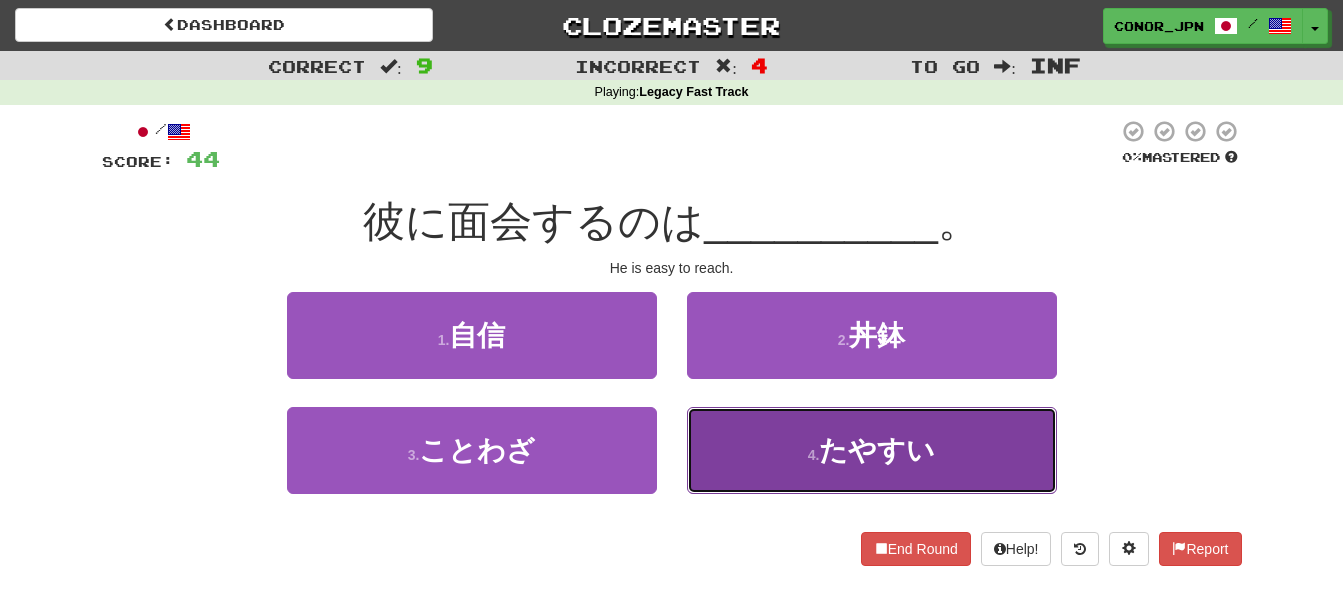 click on "たやすい" at bounding box center [877, 450] 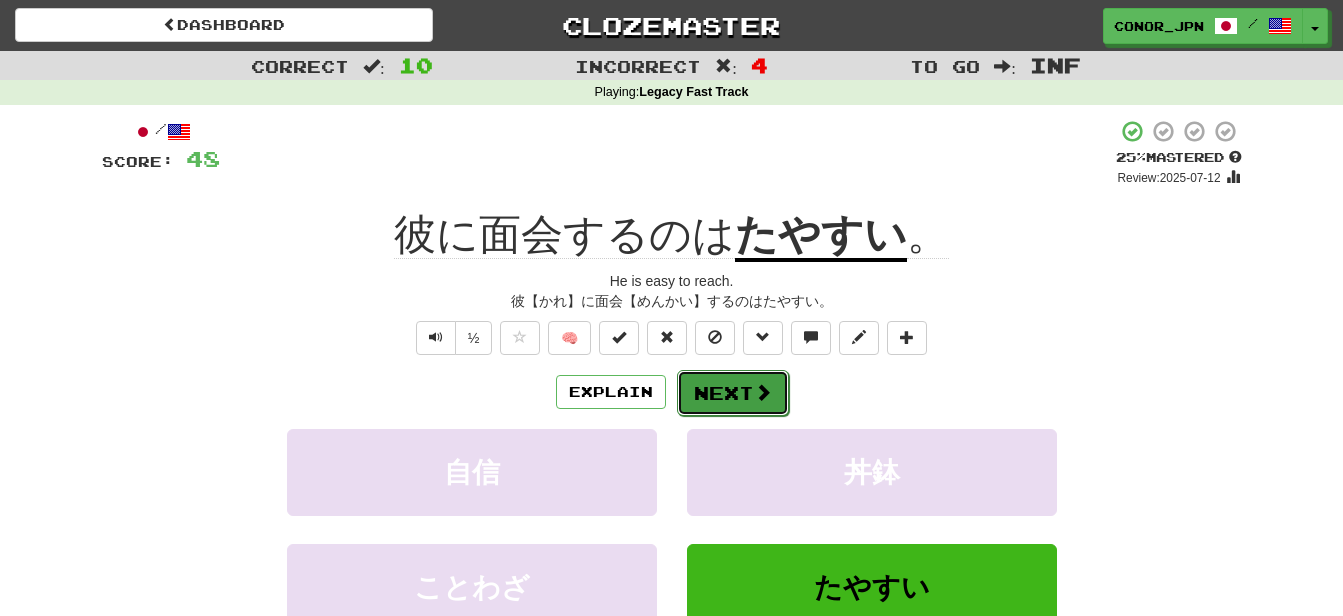 click on "Next" at bounding box center (733, 393) 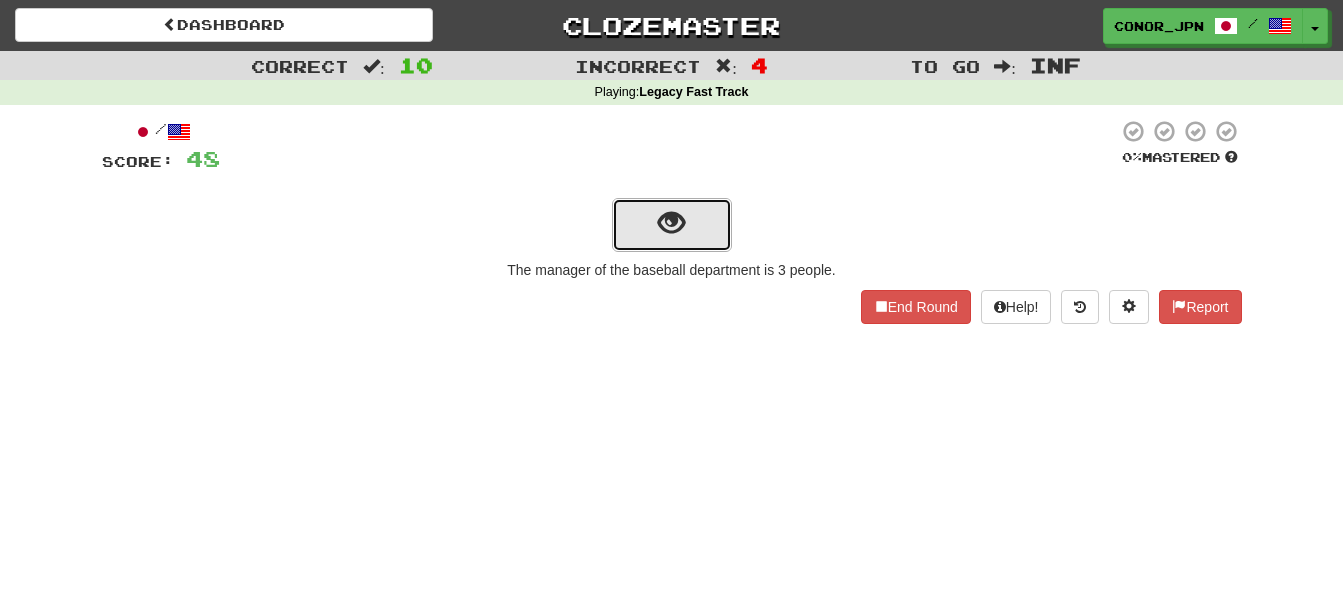 click at bounding box center [671, 223] 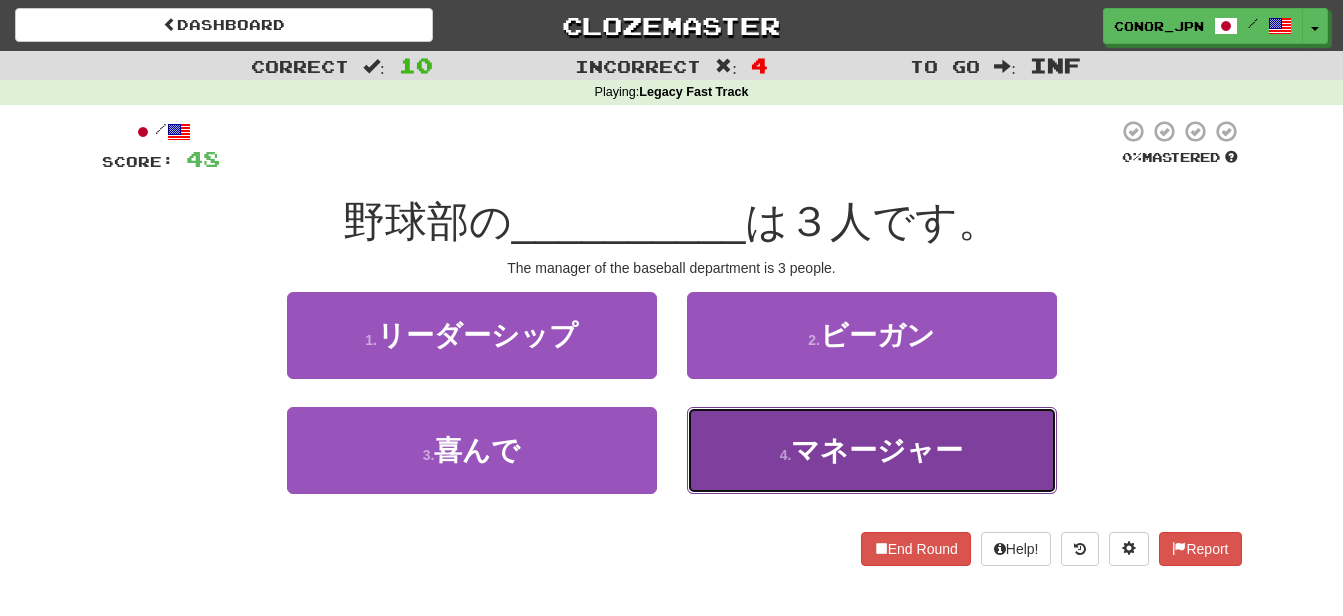 click on "4 .  マネージャー" at bounding box center [872, 450] 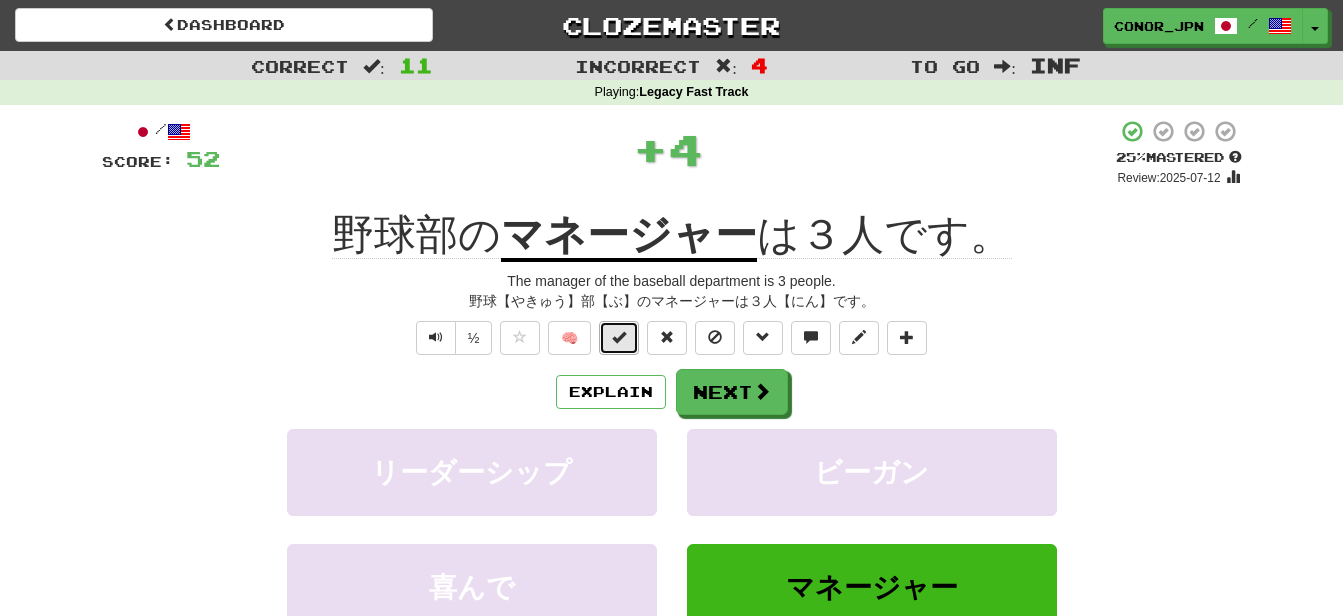 click at bounding box center [619, 338] 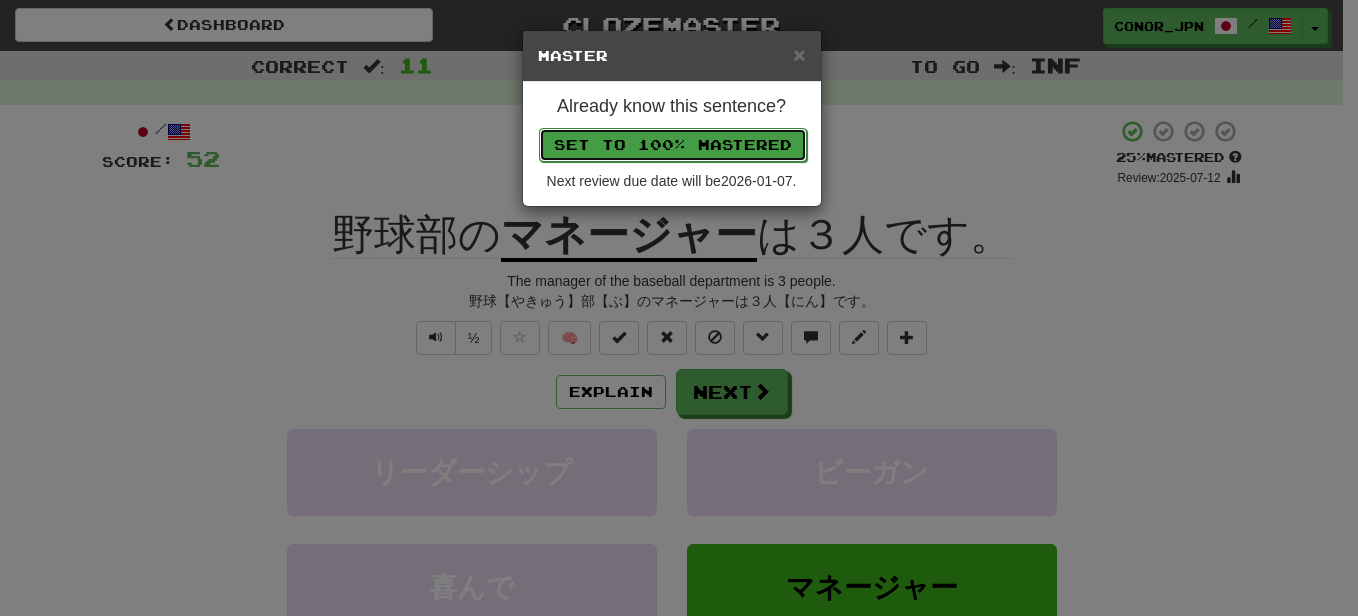 click on "Set to 100% Mastered" at bounding box center [673, 145] 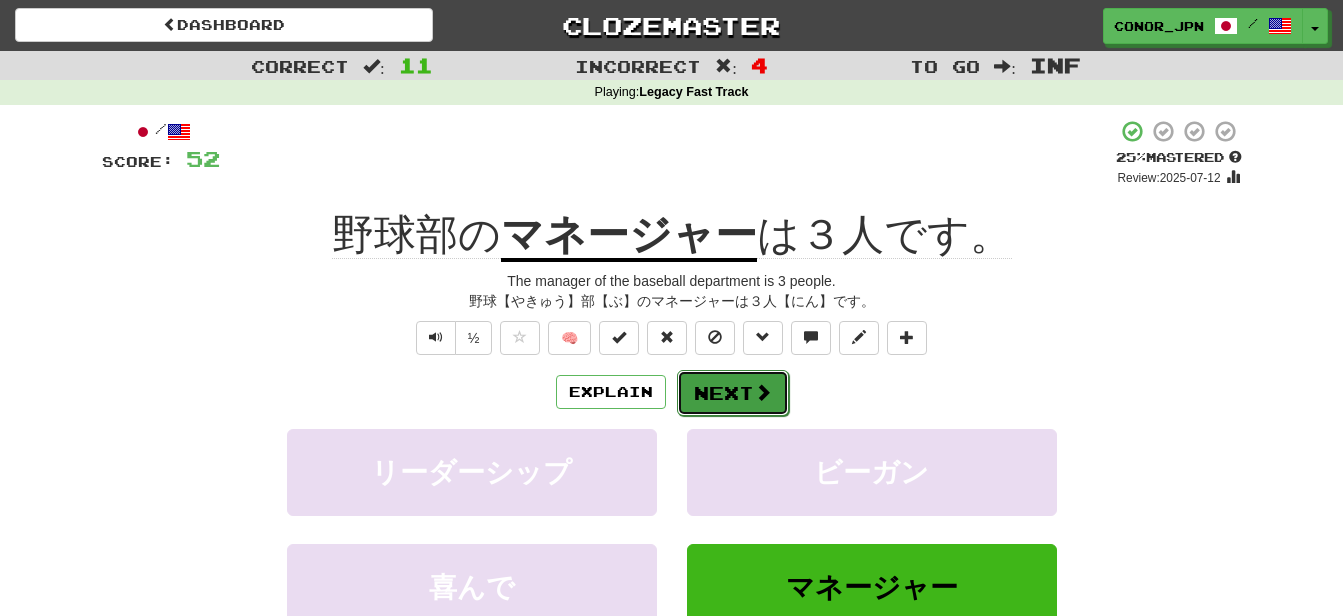 click on "Next" at bounding box center (733, 393) 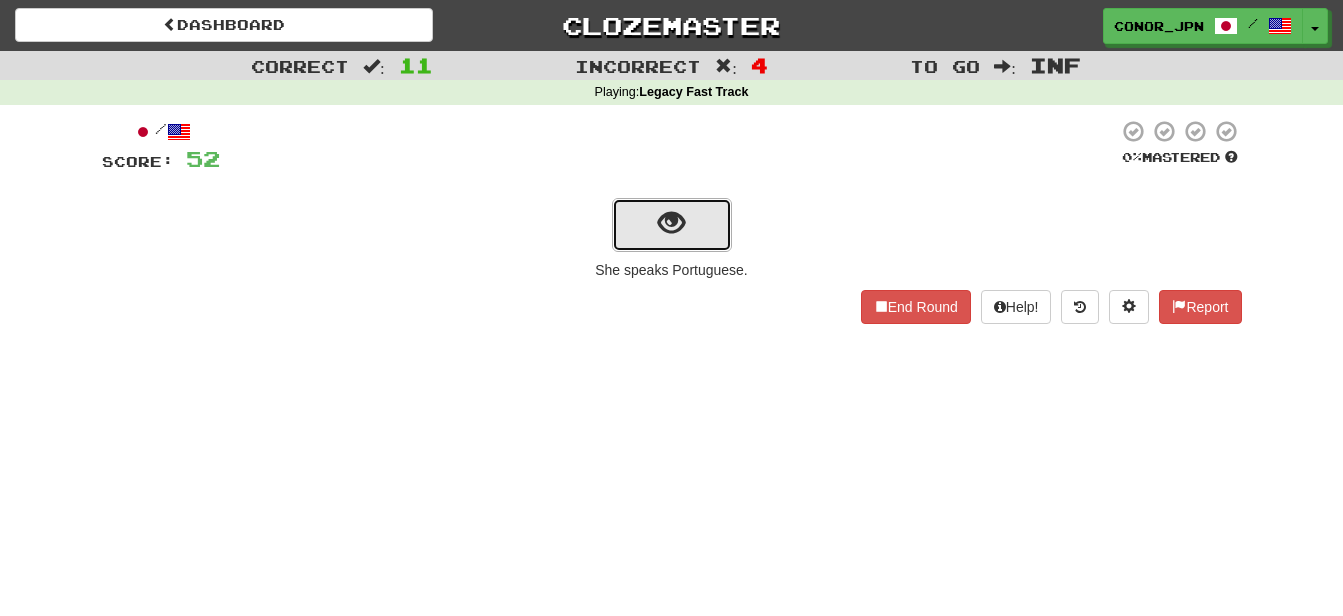 click at bounding box center [671, 223] 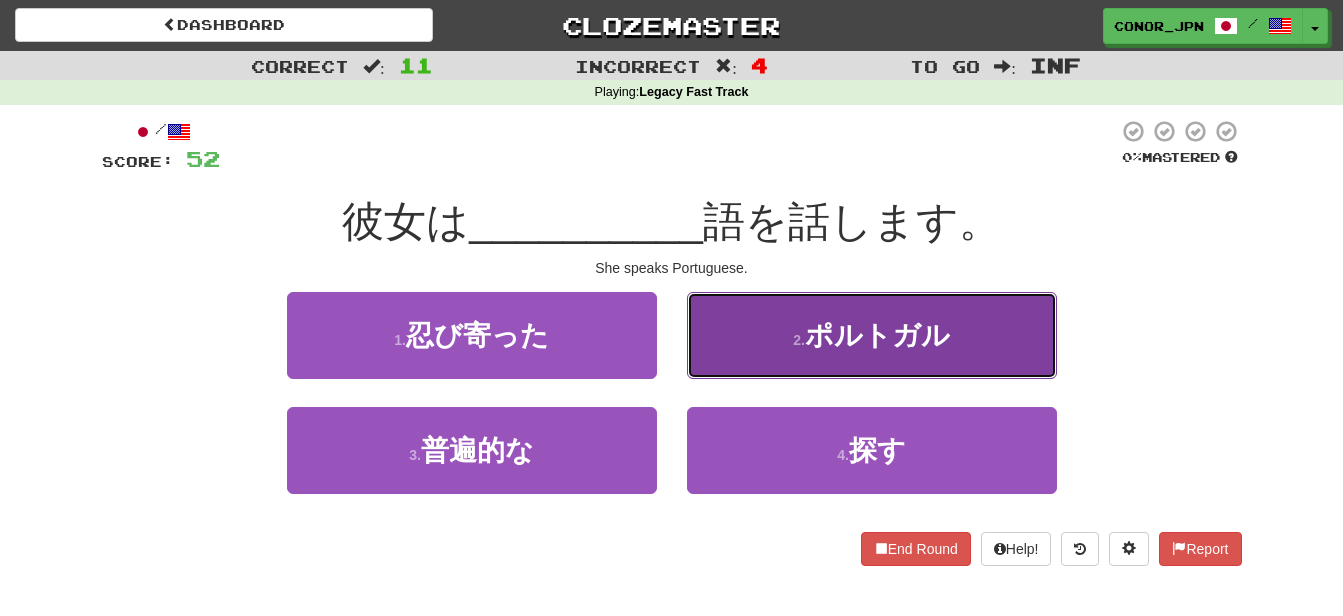click on "ポルトガル" at bounding box center [877, 335] 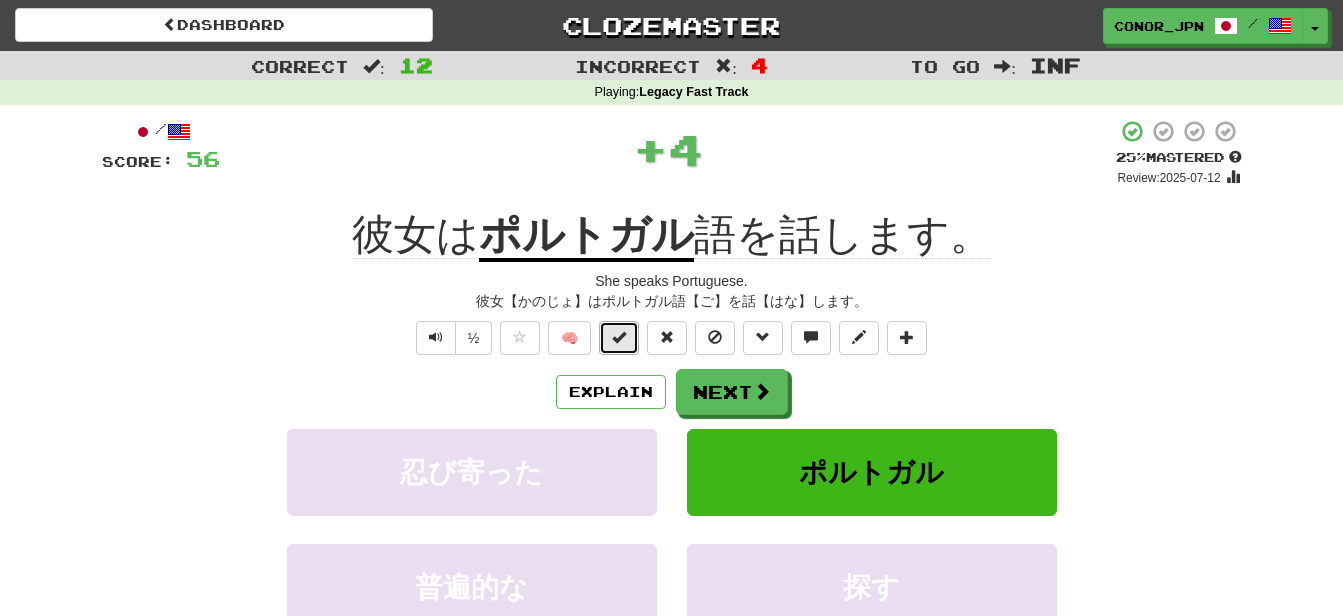 click at bounding box center [619, 338] 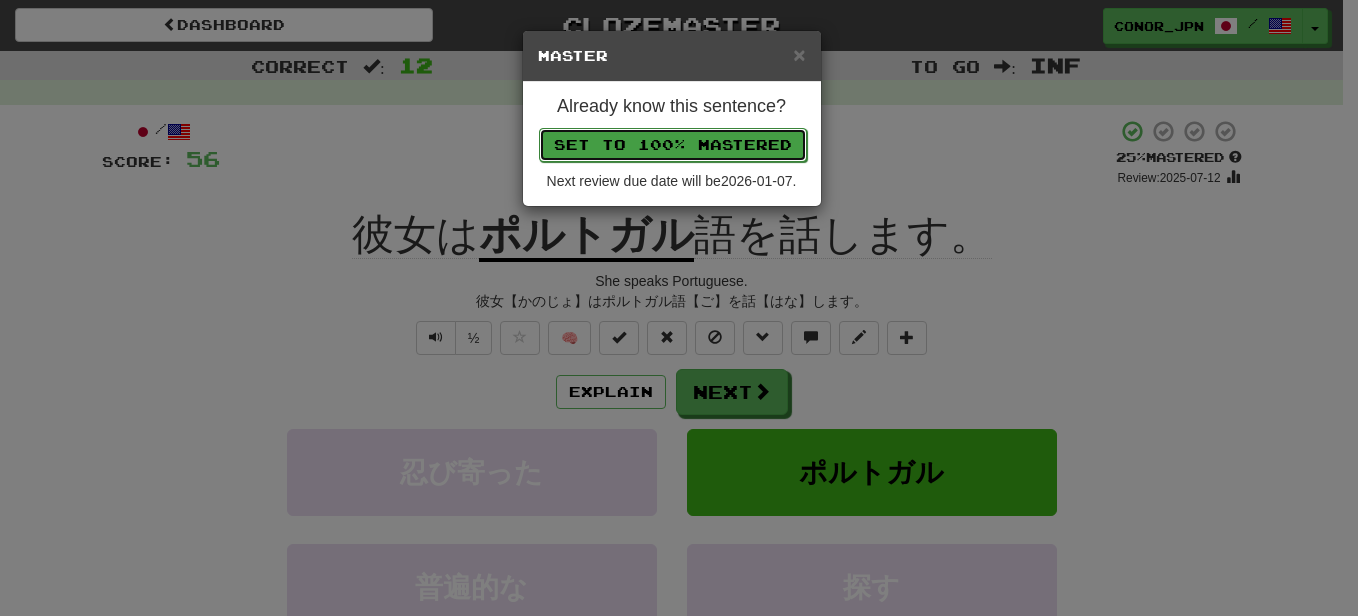 click on "Set to 100% Mastered" at bounding box center (673, 145) 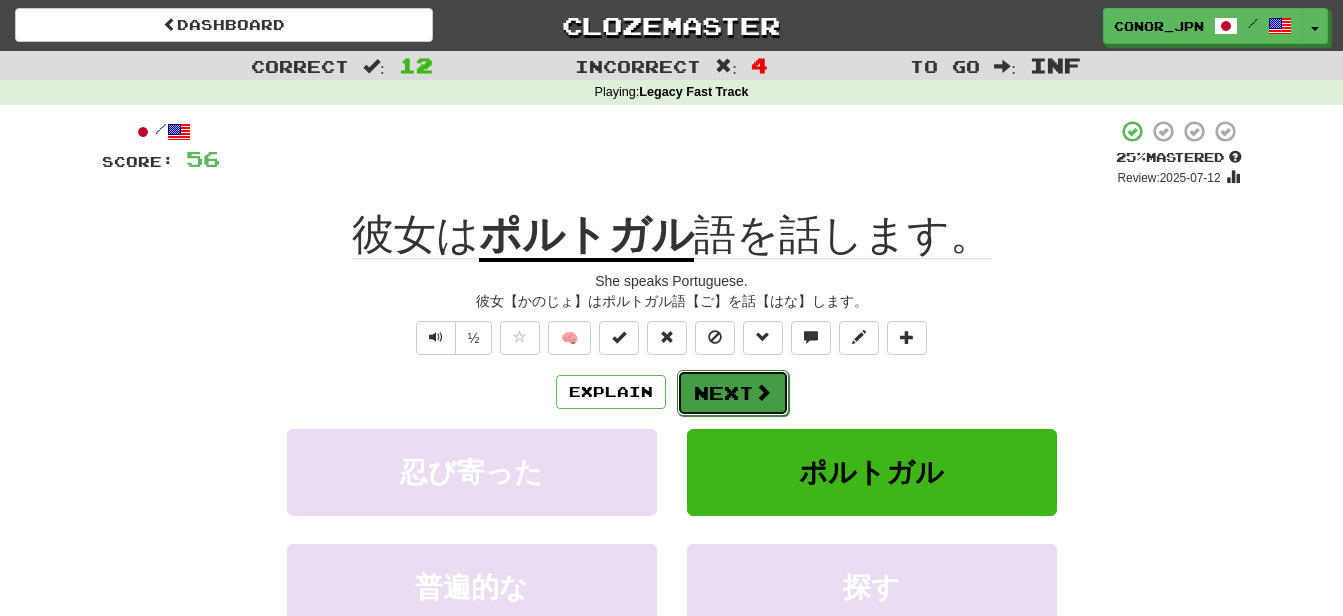 click on "Next" at bounding box center [733, 393] 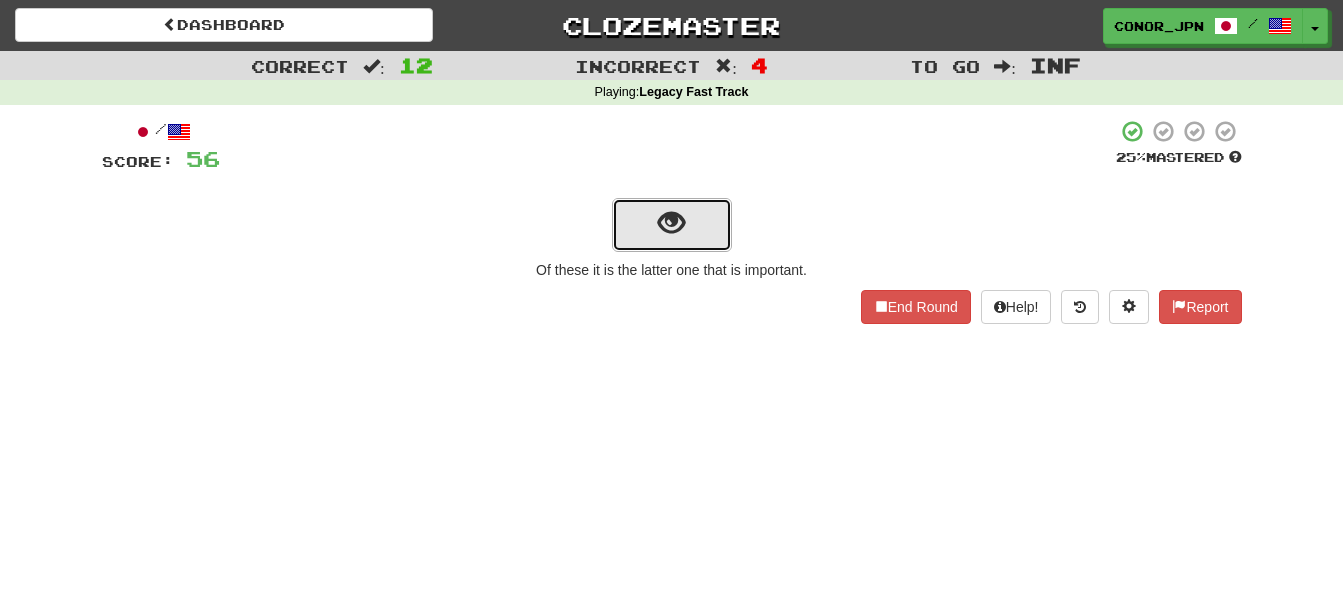 click at bounding box center (672, 225) 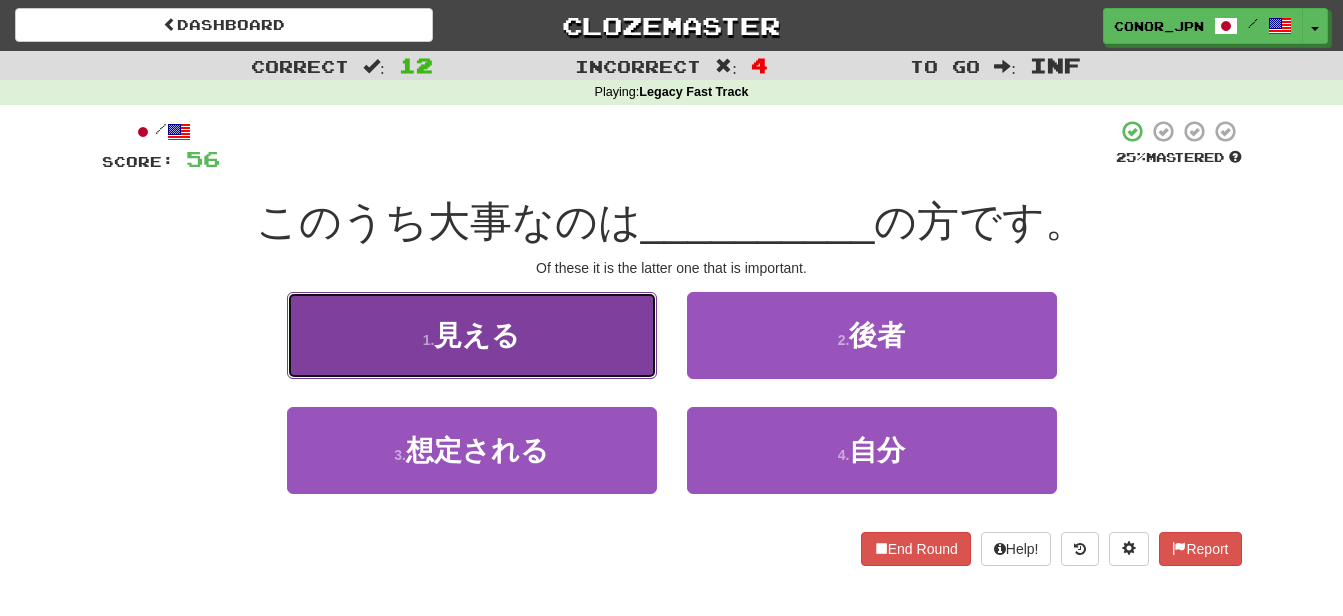 click on "1 .  見える" at bounding box center (472, 335) 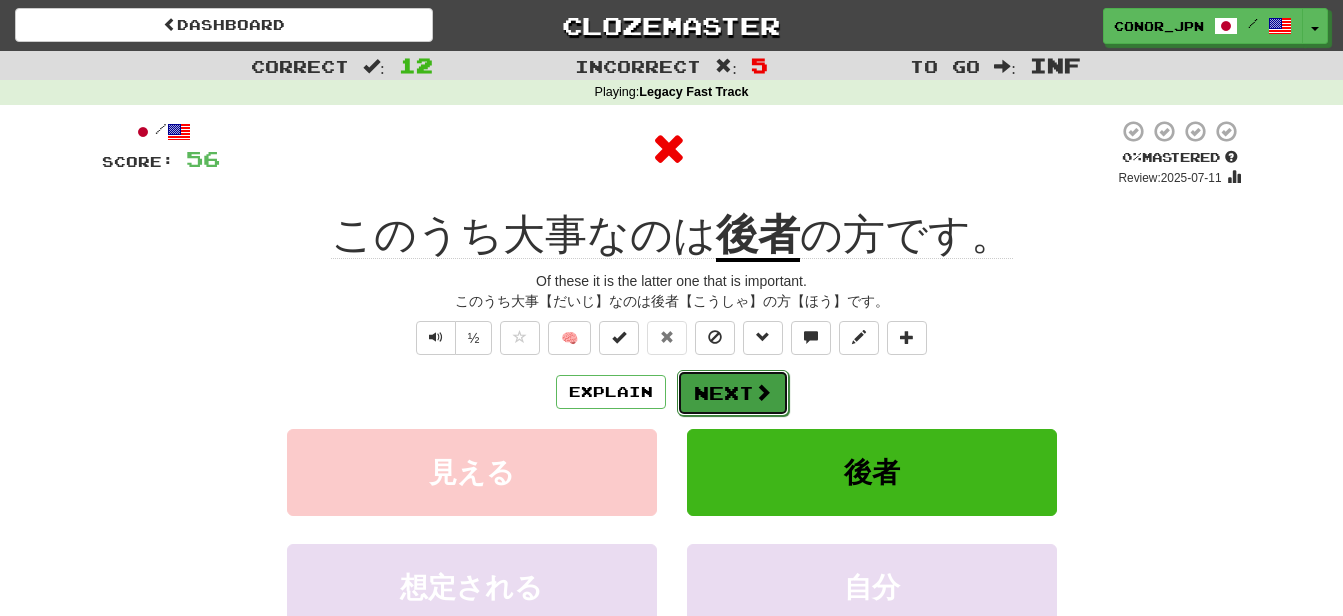 click on "Next" at bounding box center [733, 393] 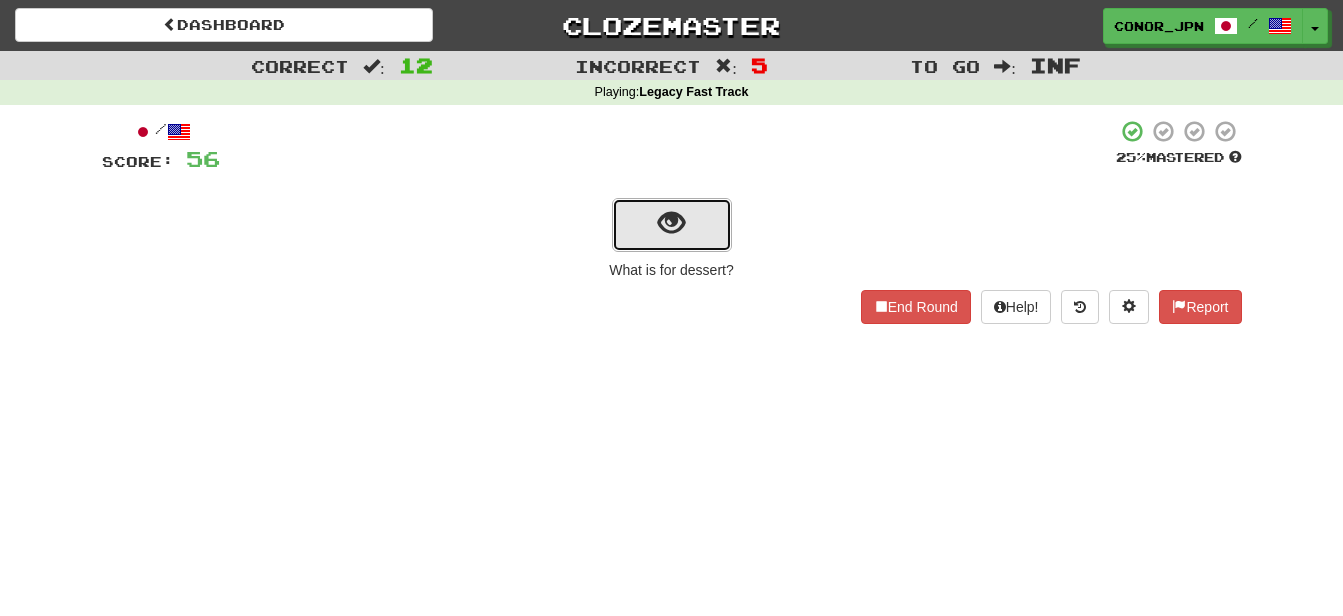 click at bounding box center (672, 225) 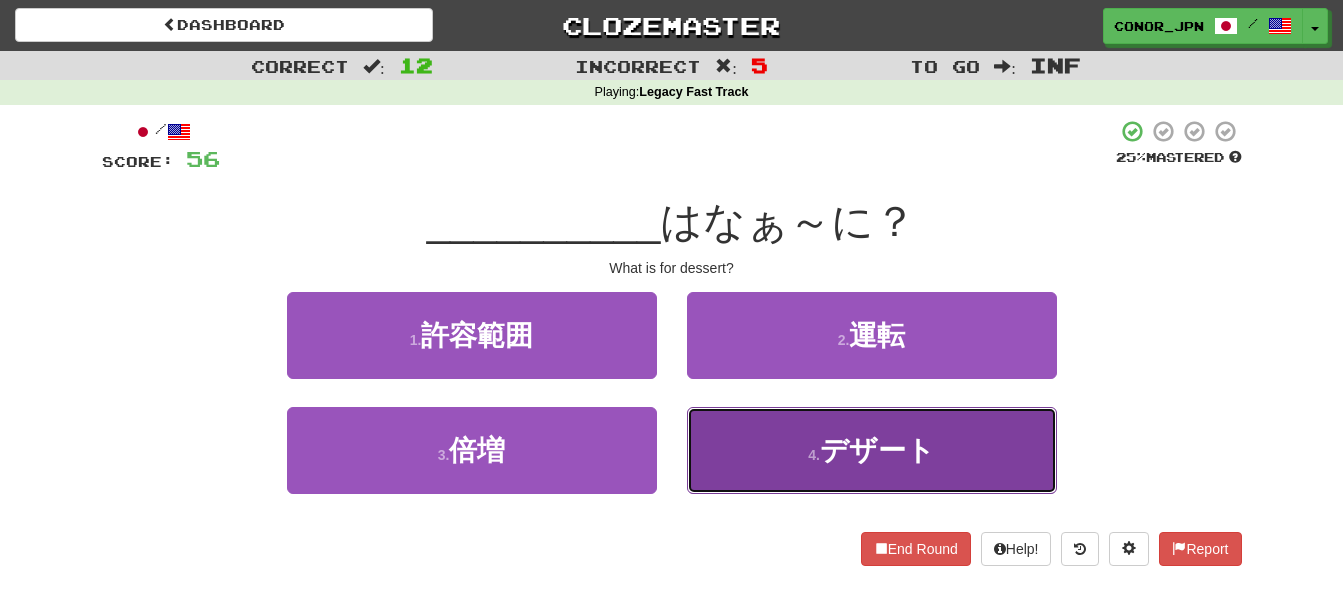 click on "4 .  デザート" at bounding box center (872, 450) 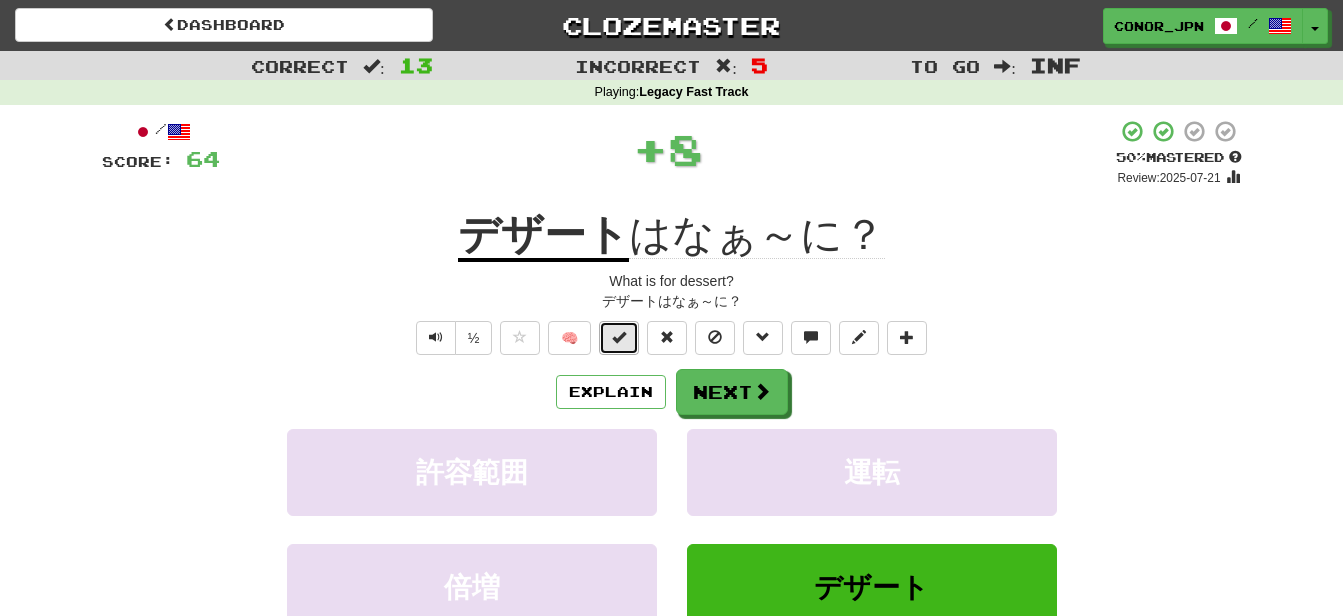 click at bounding box center [619, 337] 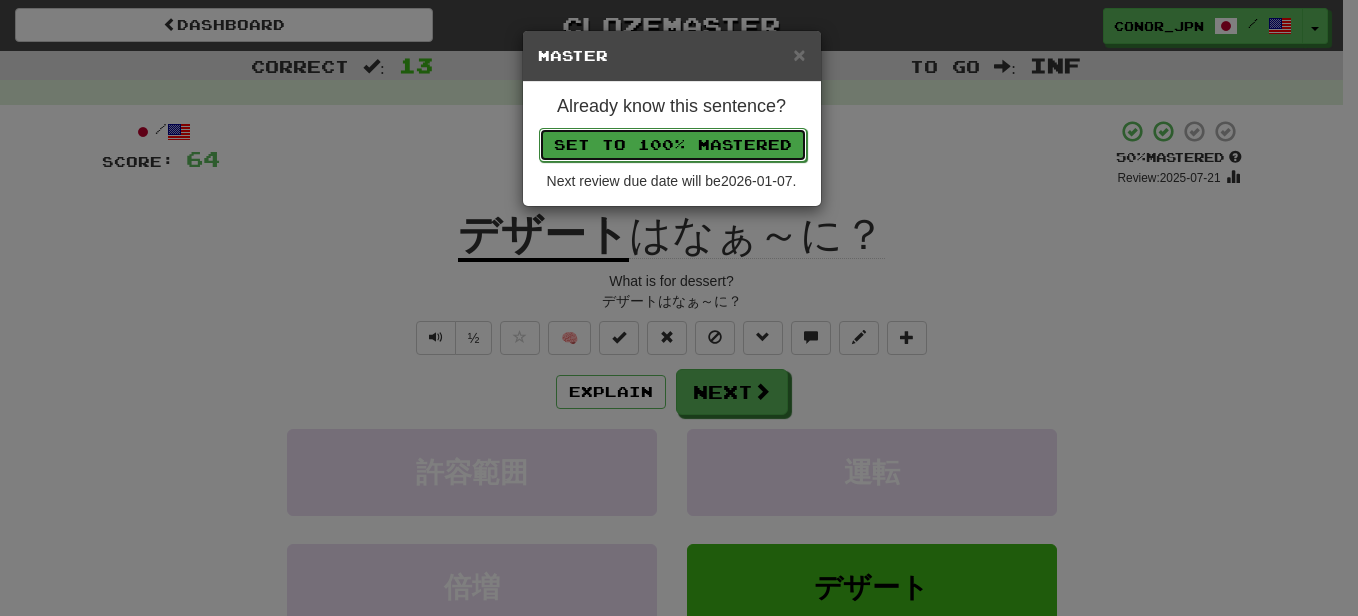 click on "Set to 100% Mastered" at bounding box center [673, 145] 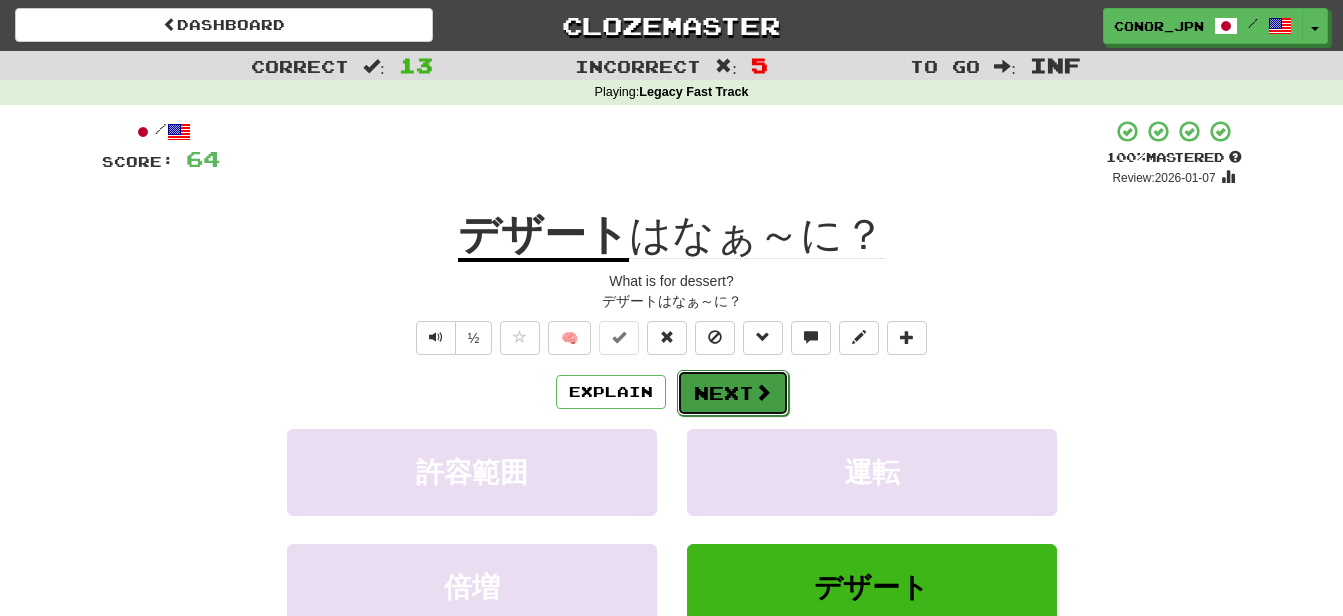 click at bounding box center [763, 392] 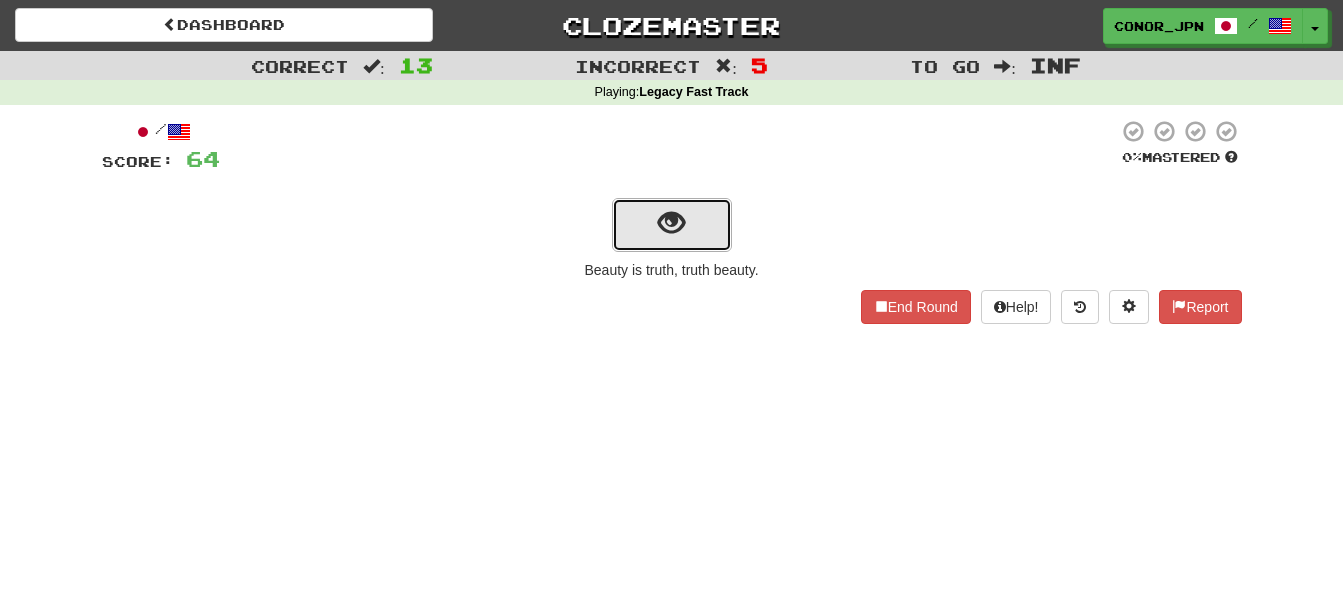 click at bounding box center [671, 223] 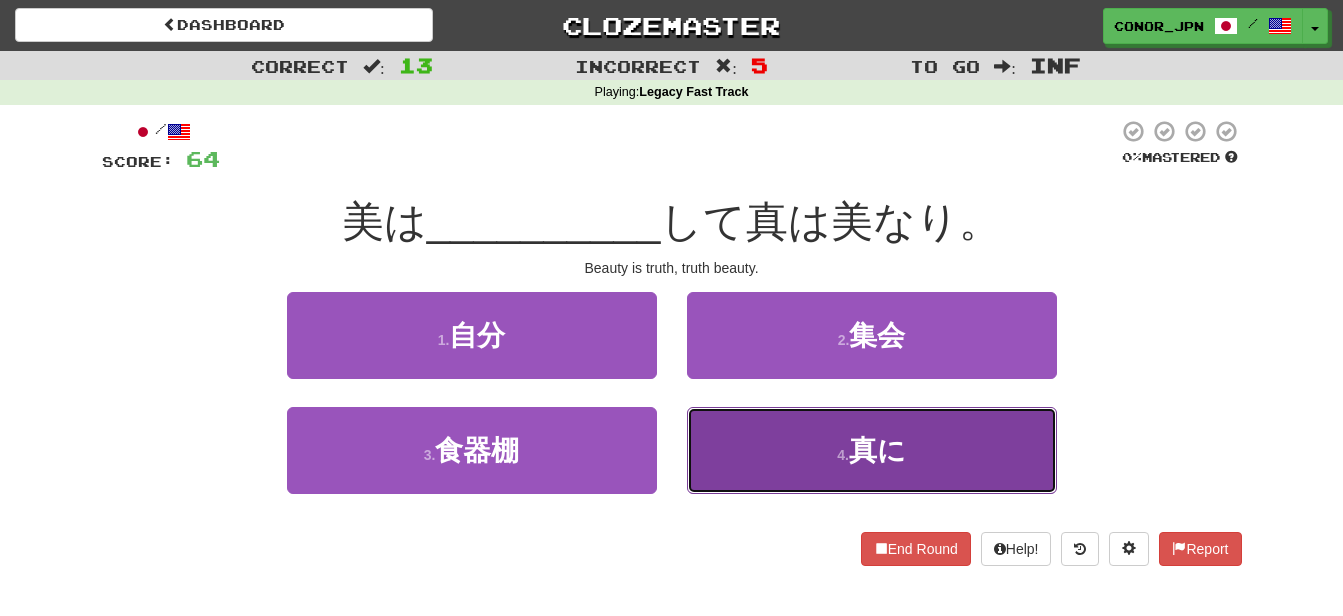 click on "4 .  真に" at bounding box center (872, 450) 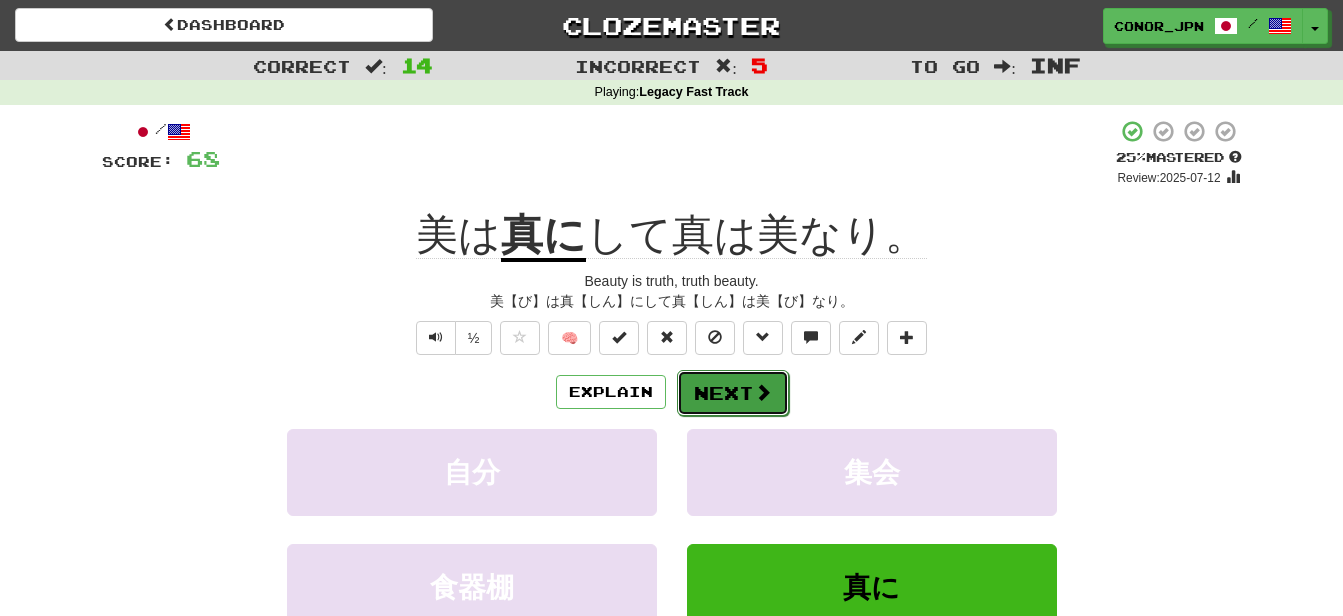 click on "Next" at bounding box center [733, 393] 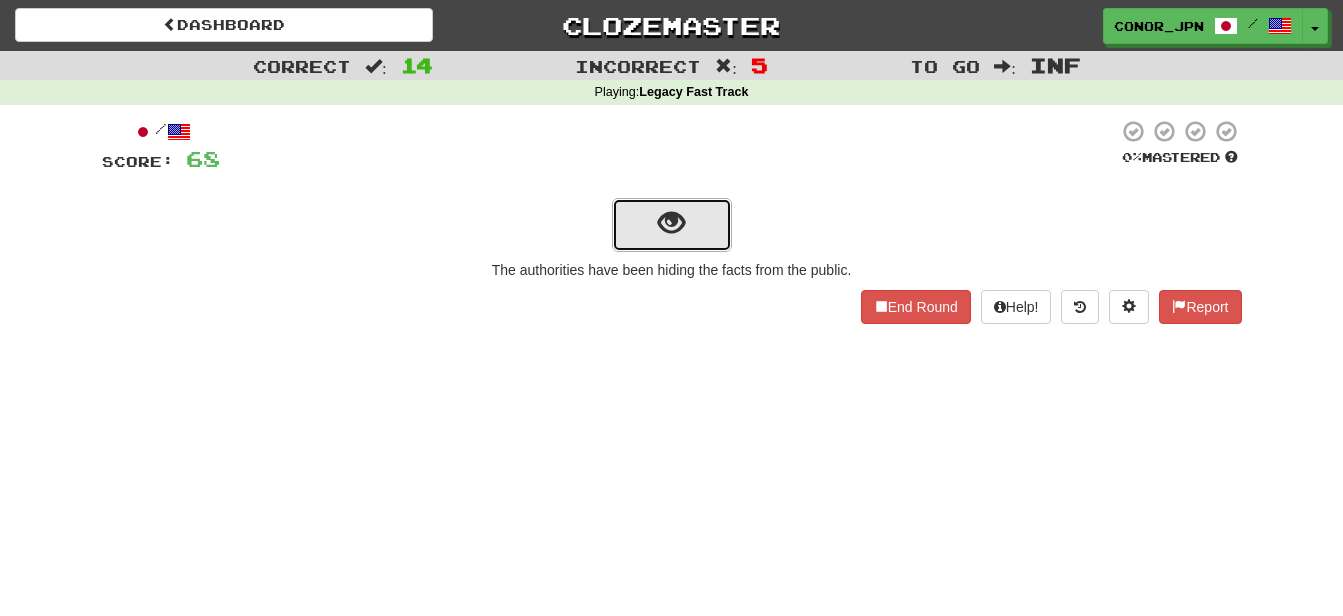 click at bounding box center (671, 223) 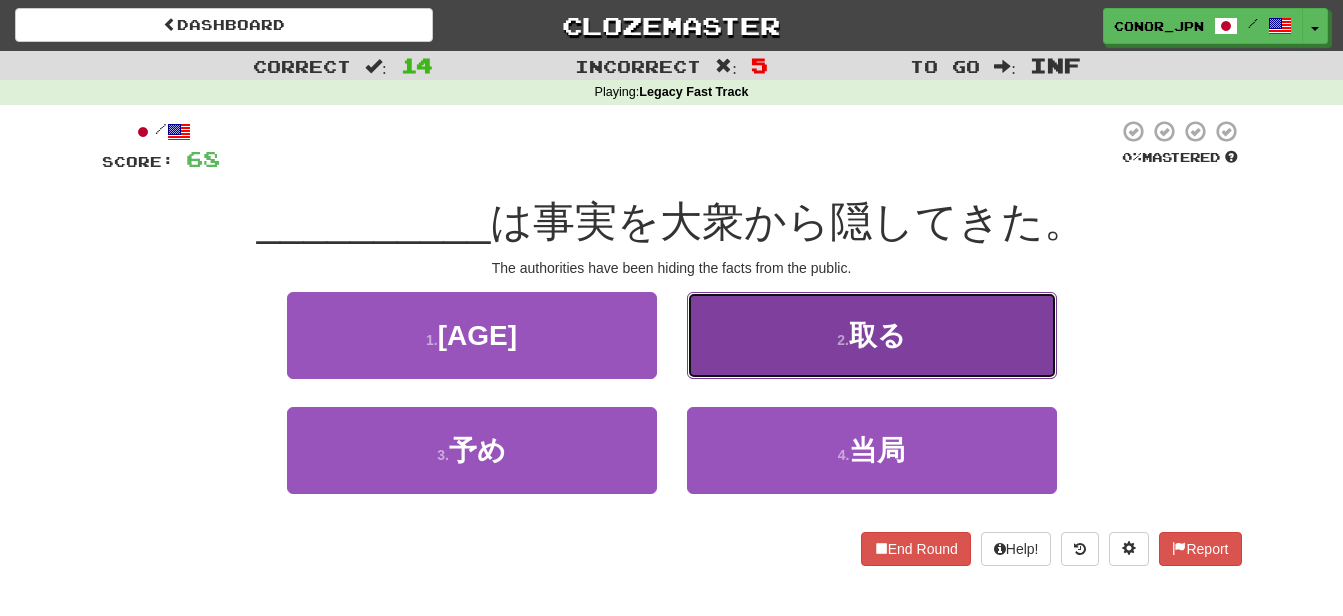 click on "2 .  取る" at bounding box center (872, 335) 